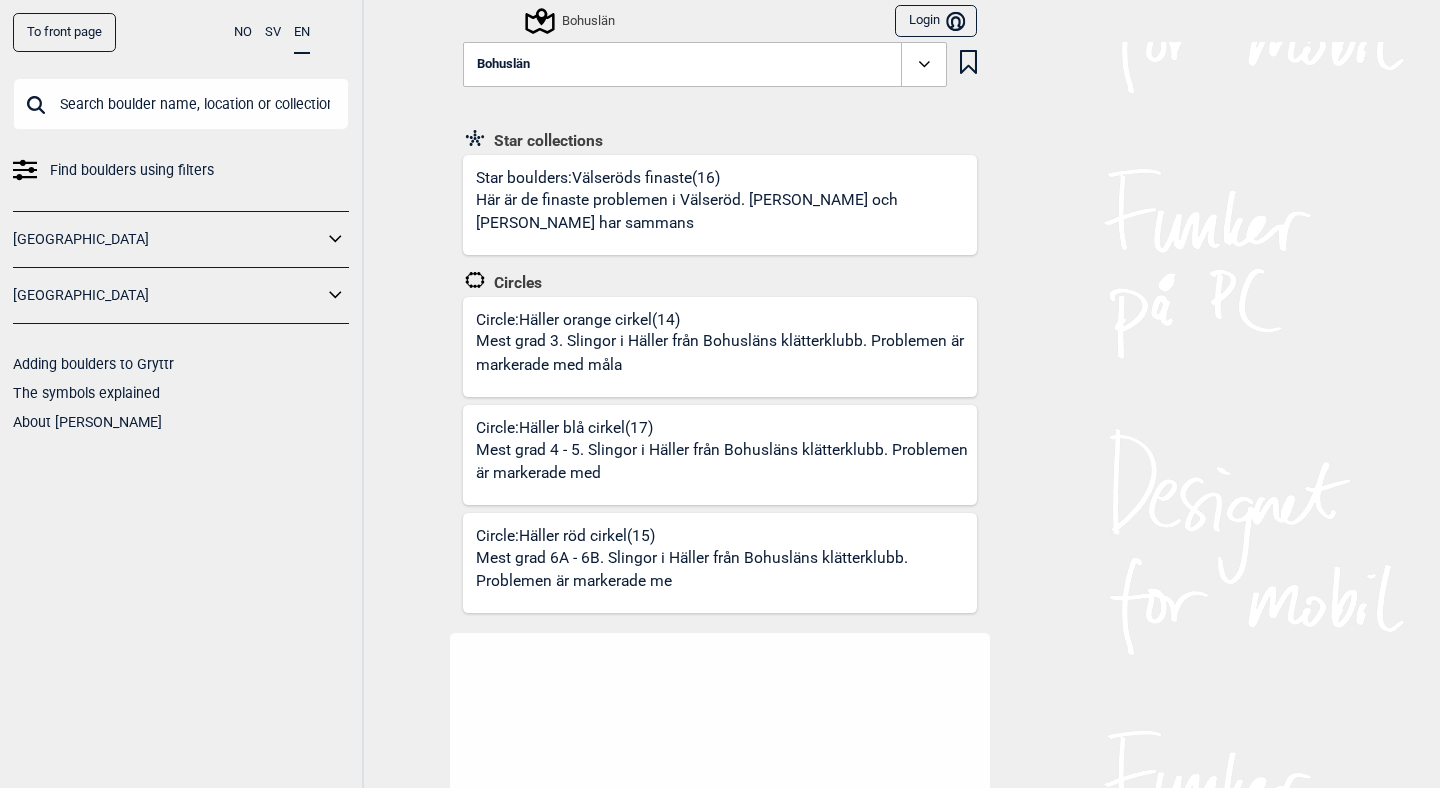 scroll, scrollTop: 0, scrollLeft: 0, axis: both 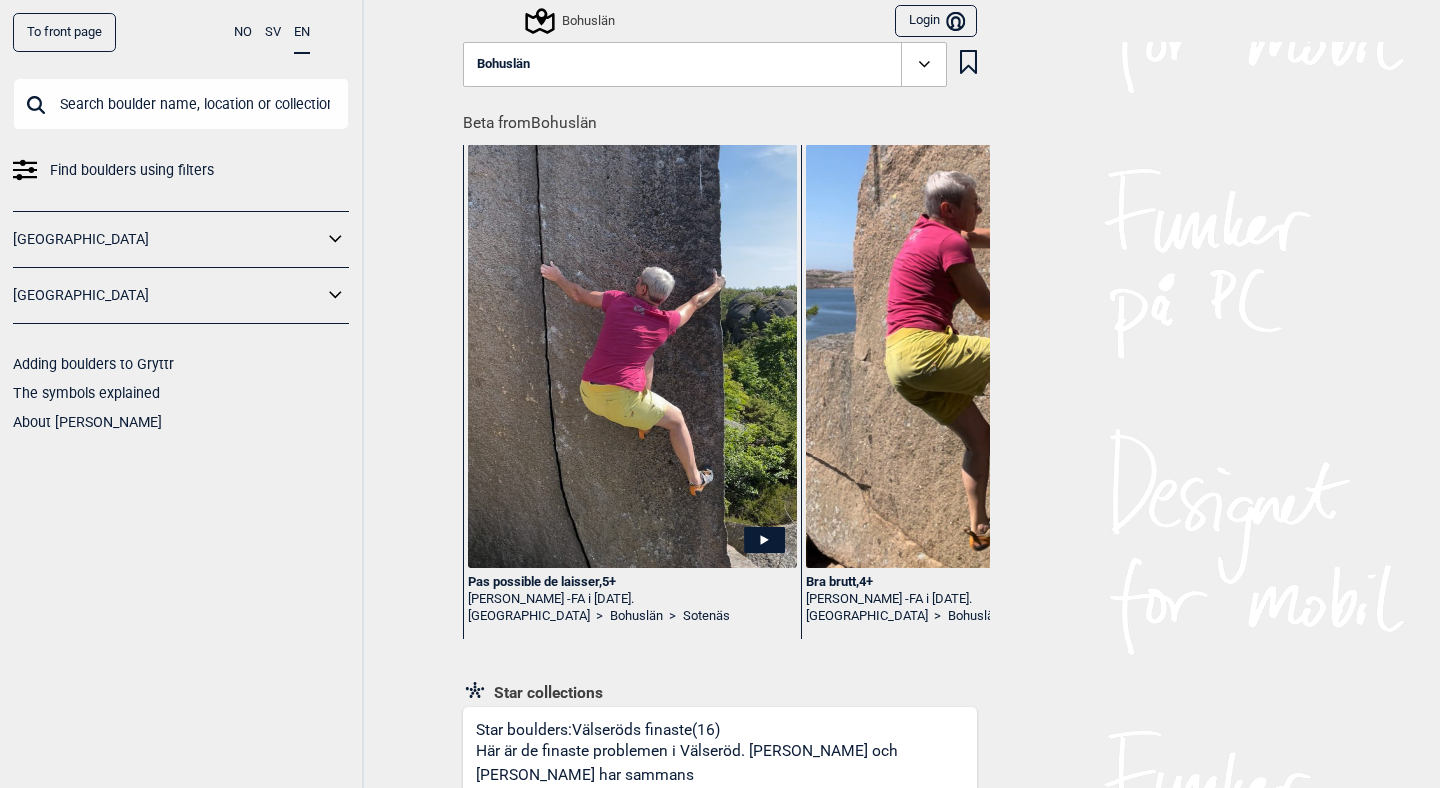 click at bounding box center [970, 355] 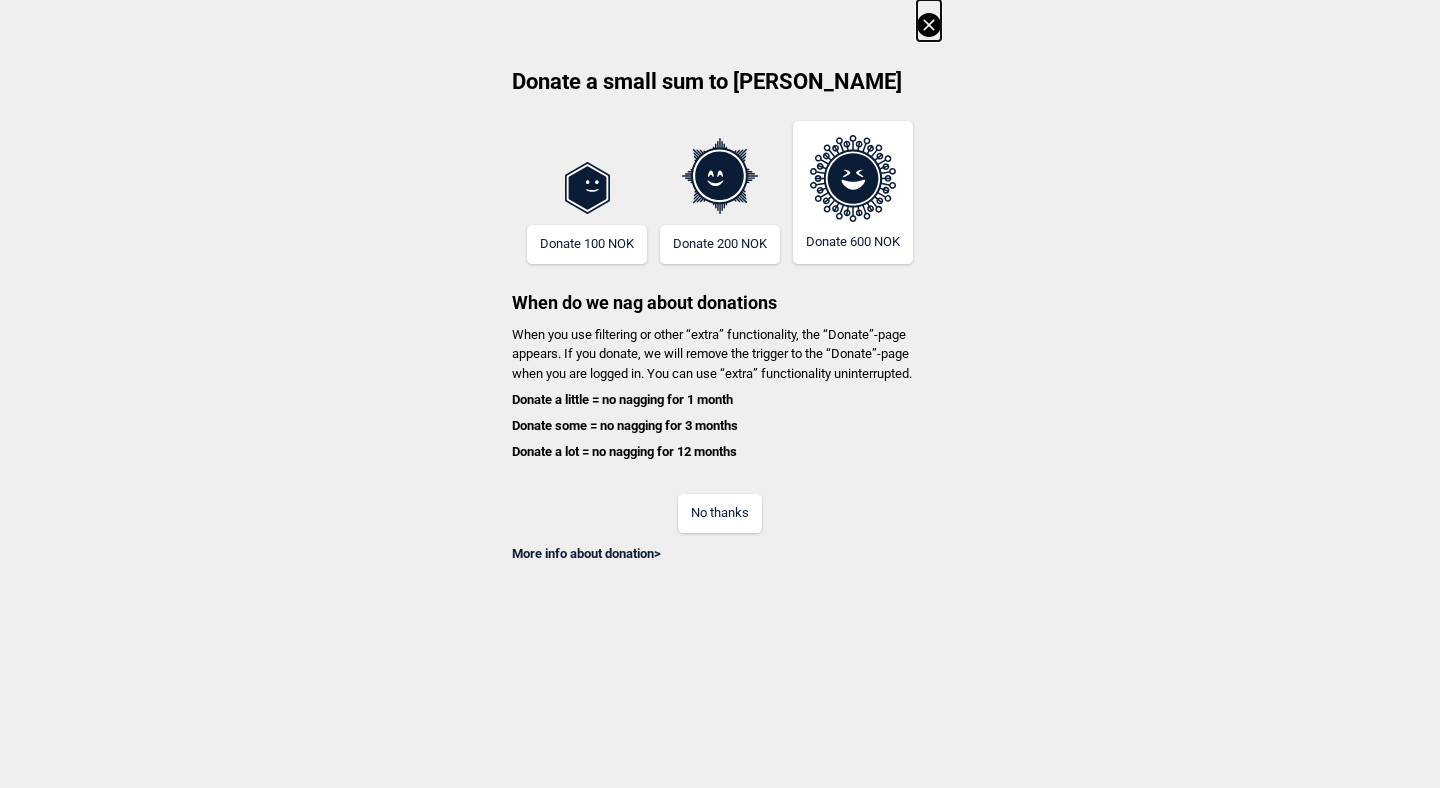 click 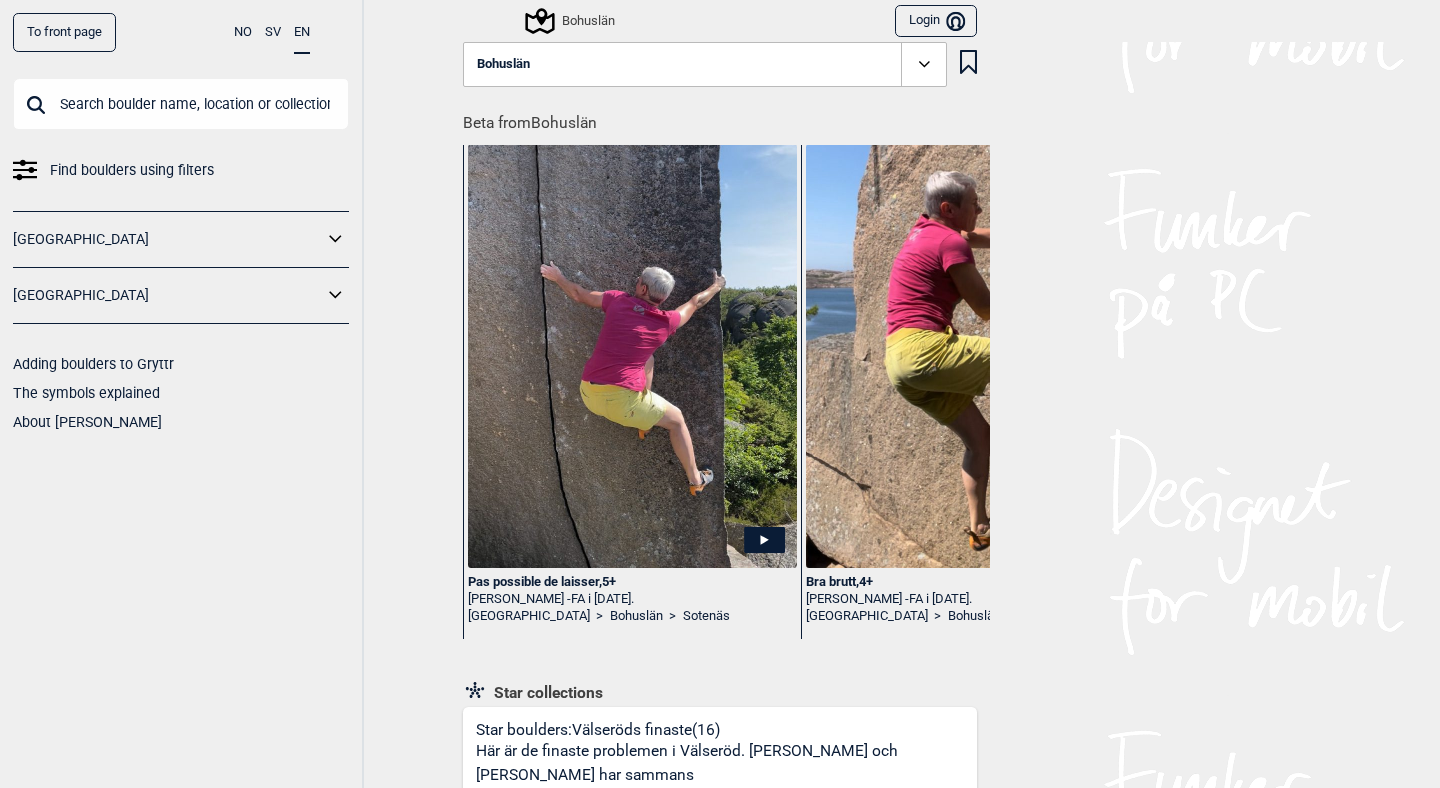 click at bounding box center [632, 355] 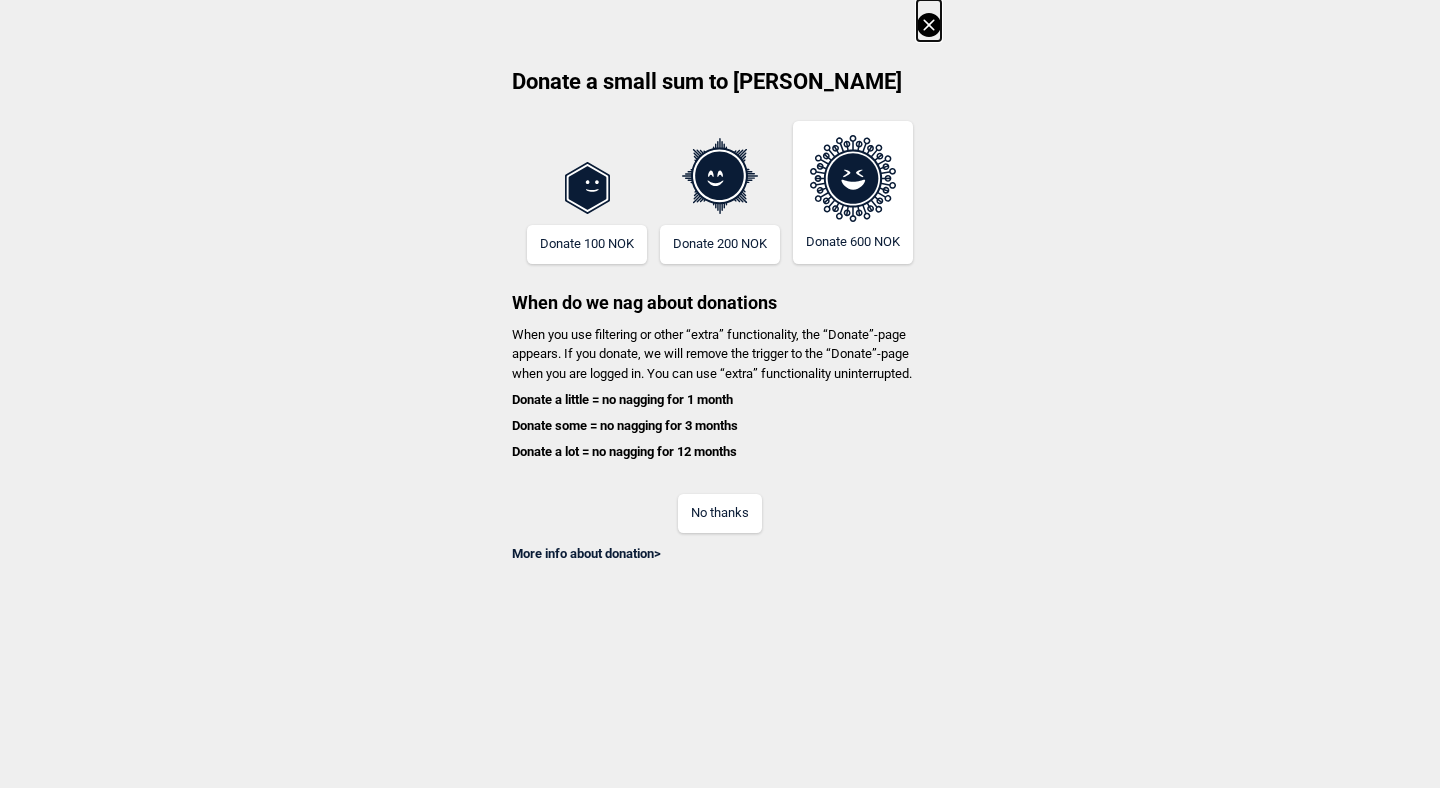 click on "No thanks" at bounding box center (720, 513) 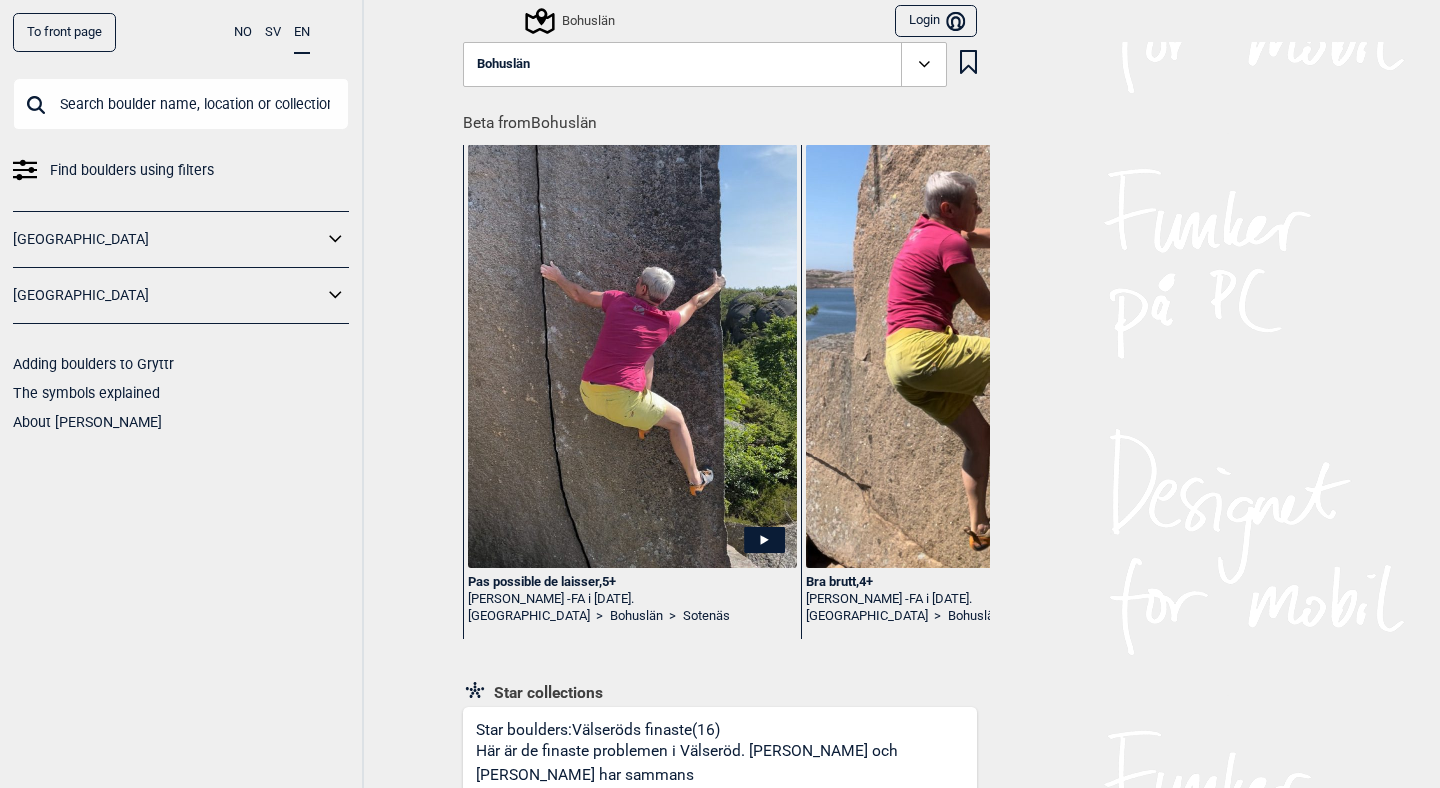 click on "To front page NO SV EN Find boulders using filters [GEOGRAPHIC_DATA] [GEOGRAPHIC_DATA] Adding boulders to Gryttr The symbols explained About Gryttr   Bohuslän Login Bruker Bohuslän   Beta from  [GEOGRAPHIC_DATA] Pas possible de laisser ,  5+ [PERSON_NAME]    -  FA i [DATE].  [GEOGRAPHIC_DATA] > [GEOGRAPHIC_DATA] > Sotenäs Bra brutt ,  4+ [PERSON_NAME]    -  FA i [DATE].  [GEOGRAPHIC_DATA] > Bohuslän > Sotenäs Star collections Star boulders:  Välseröds finaste  (16) Här är de finaste problemen i Välseröd. [PERSON_NAME] och [PERSON_NAME] har sammans Circles Circle:  Häller orange cirkel  (14) Mest grad 3. Slingor i Häller från Bohusläns klätterklubb. Problemen är markerade med måla Circle:  Häller blå cirkel  (17) Mest grad 4 - 5. Slingor i Häller från Bohusläns klätterklubb. Problemen är markerade med  Circle:  Häller röd cirkel  (15) Mest grad 6A - 6B. Slingor i Häller från Bohusläns klätterklubb. Problemen är markerade me Ticked recently Makadamslabben väst ,  4 Bohuslän > Brodalen [DATE] [PERSON_NAME] 4 ,  4" at bounding box center [720, 394] 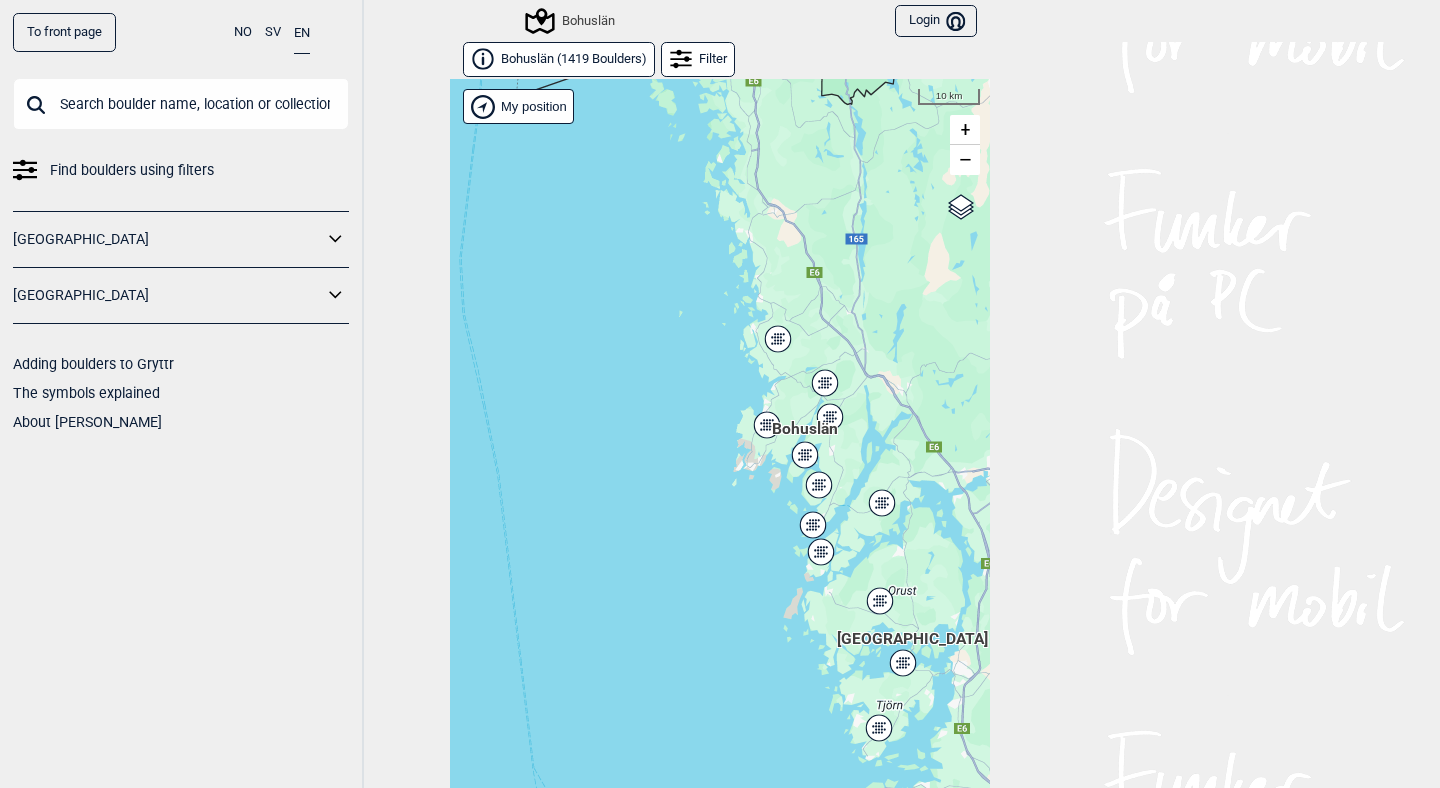 scroll, scrollTop: 30, scrollLeft: 0, axis: vertical 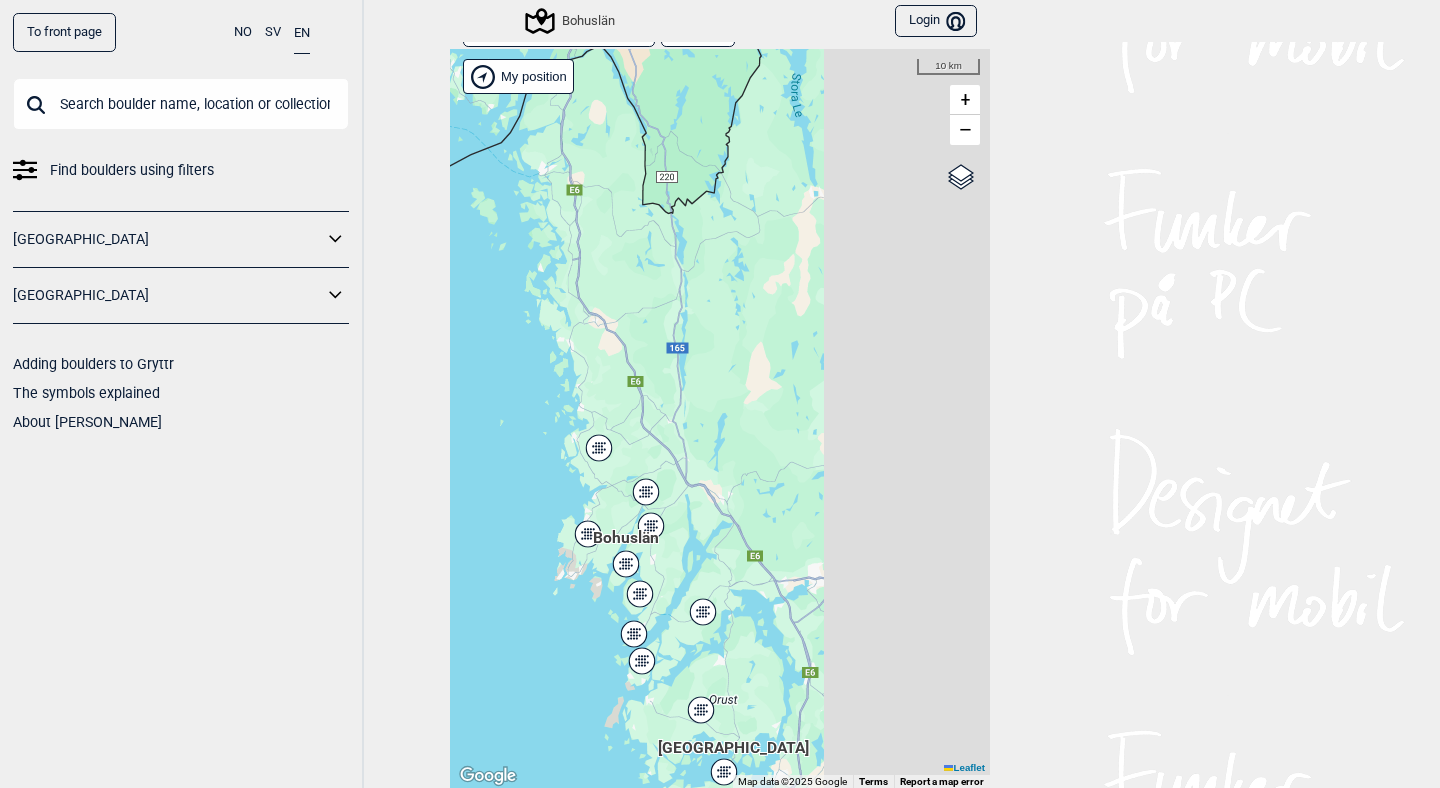 drag, startPoint x: 864, startPoint y: 364, endPoint x: 685, endPoint y: 504, distance: 227.24657 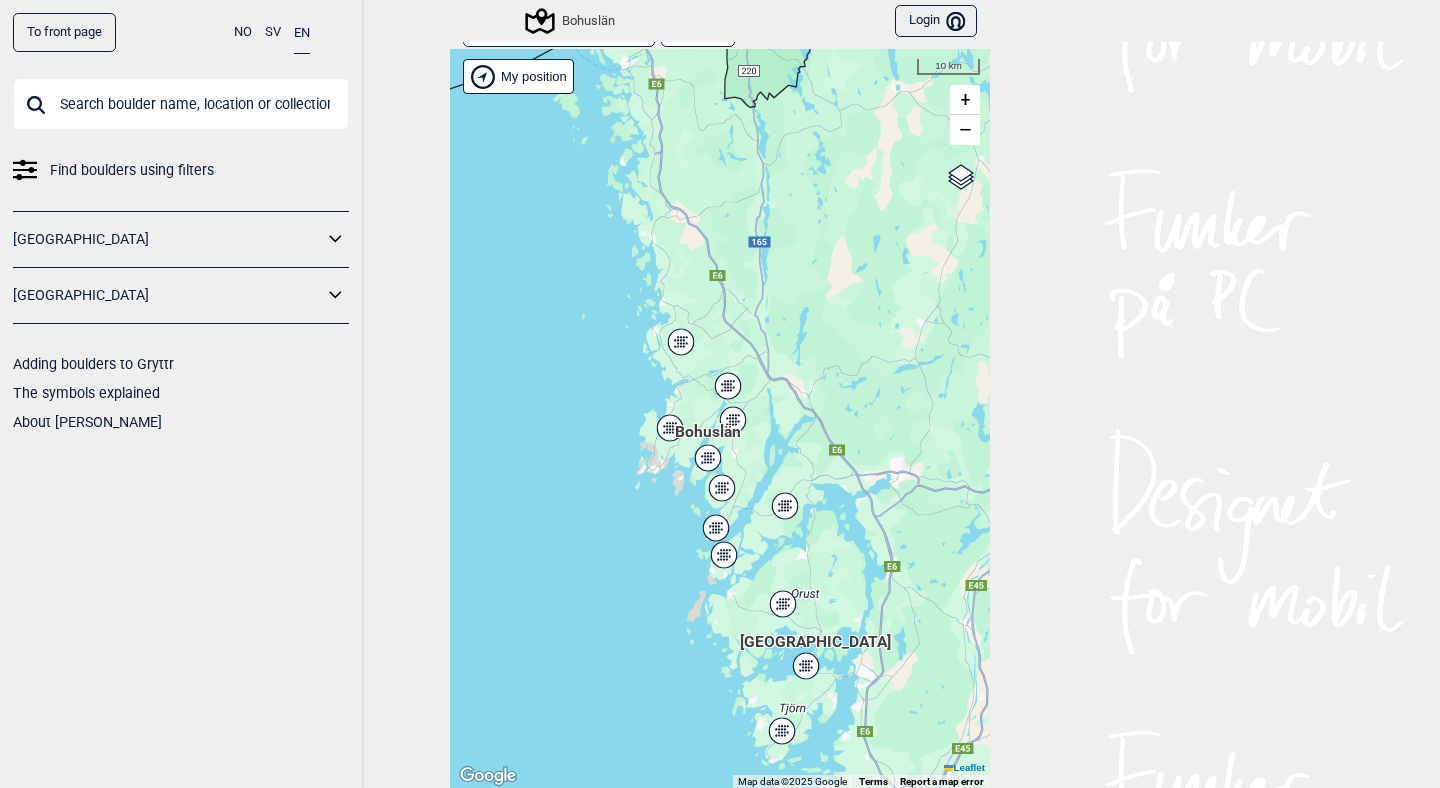 drag, startPoint x: 652, startPoint y: 501, endPoint x: 733, endPoint y: 395, distance: 133.4054 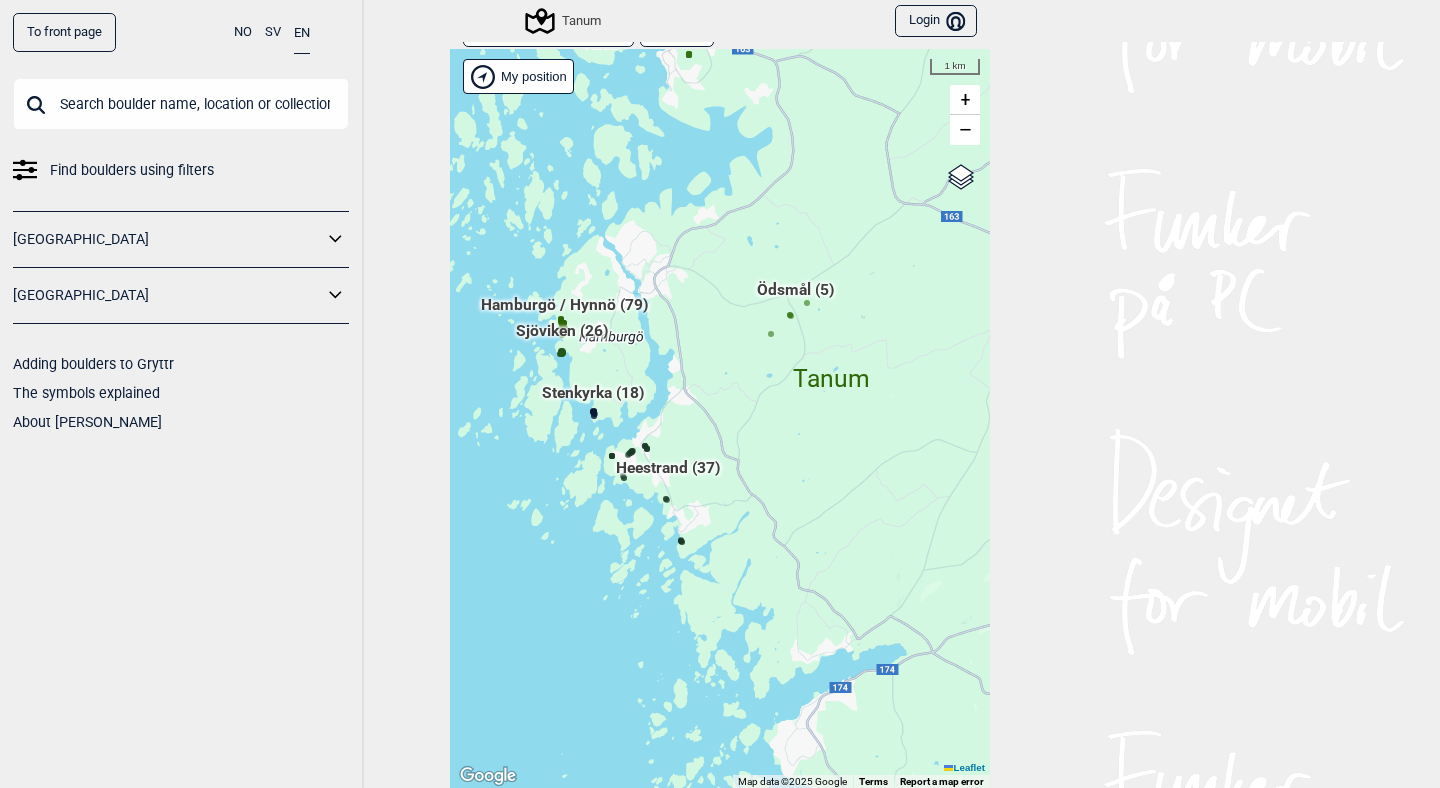 drag, startPoint x: 773, startPoint y: 529, endPoint x: 776, endPoint y: 448, distance: 81.055534 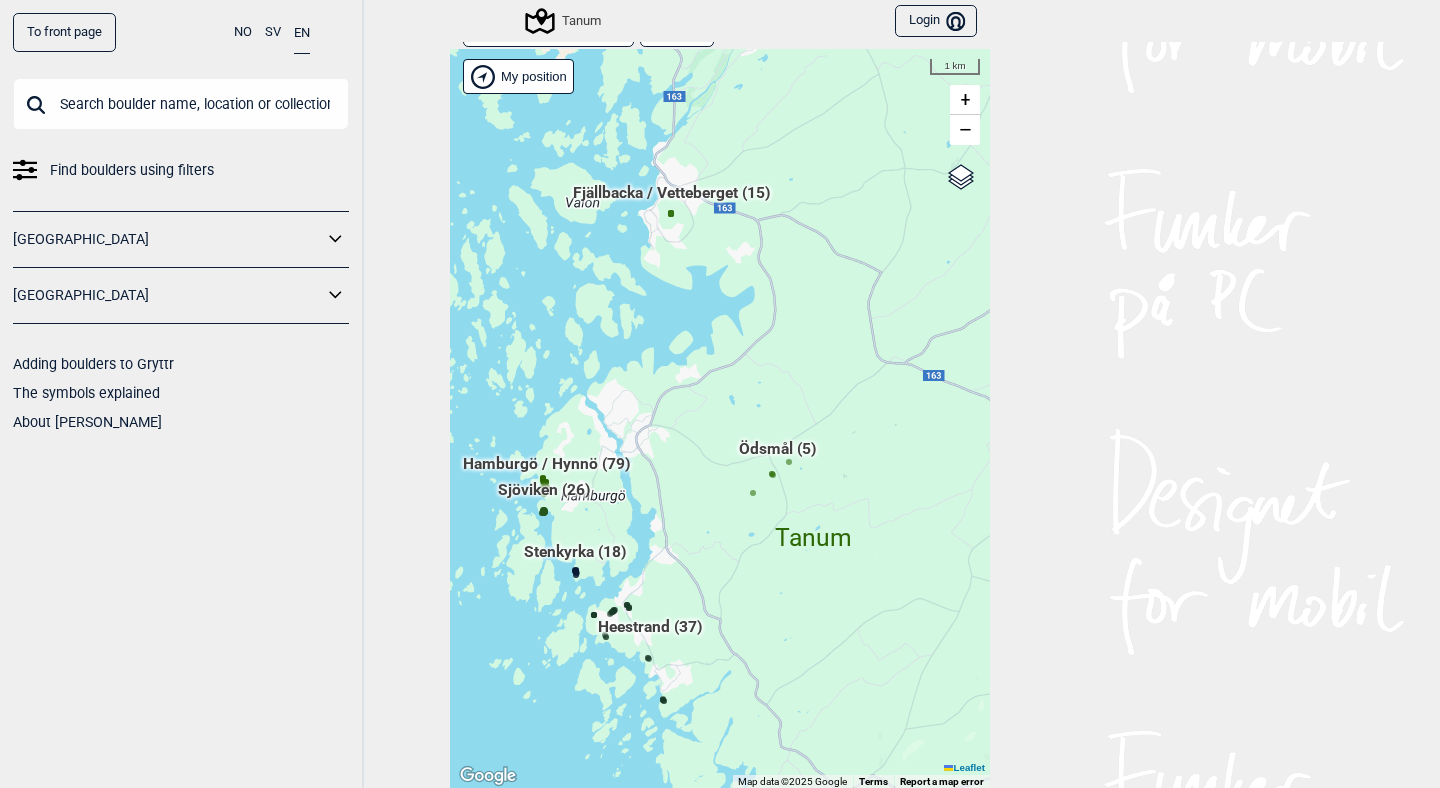 drag, startPoint x: 759, startPoint y: 395, endPoint x: 708, endPoint y: 525, distance: 139.64598 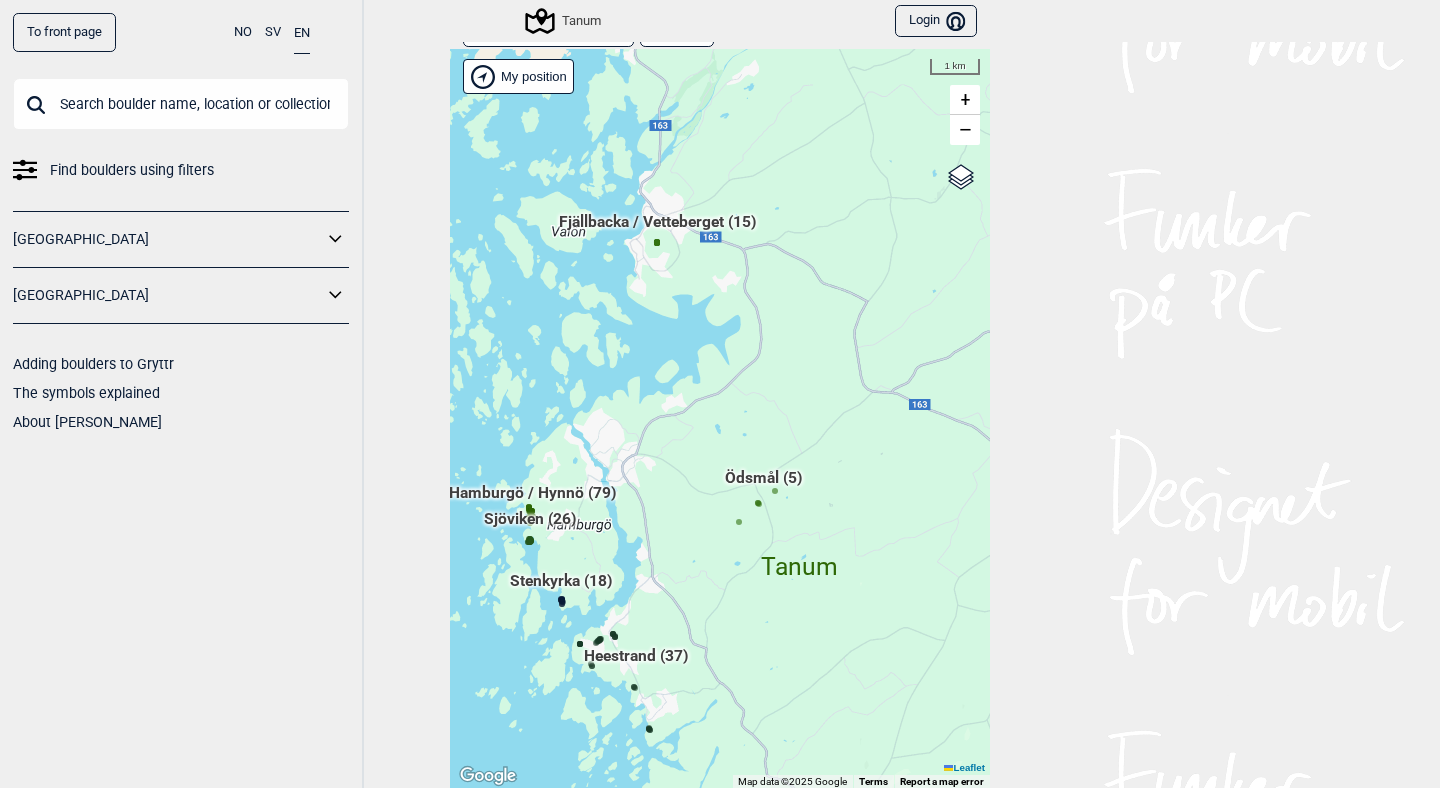 click on "Fjällbacka / Vetteberget (15)" at bounding box center (657, 230) 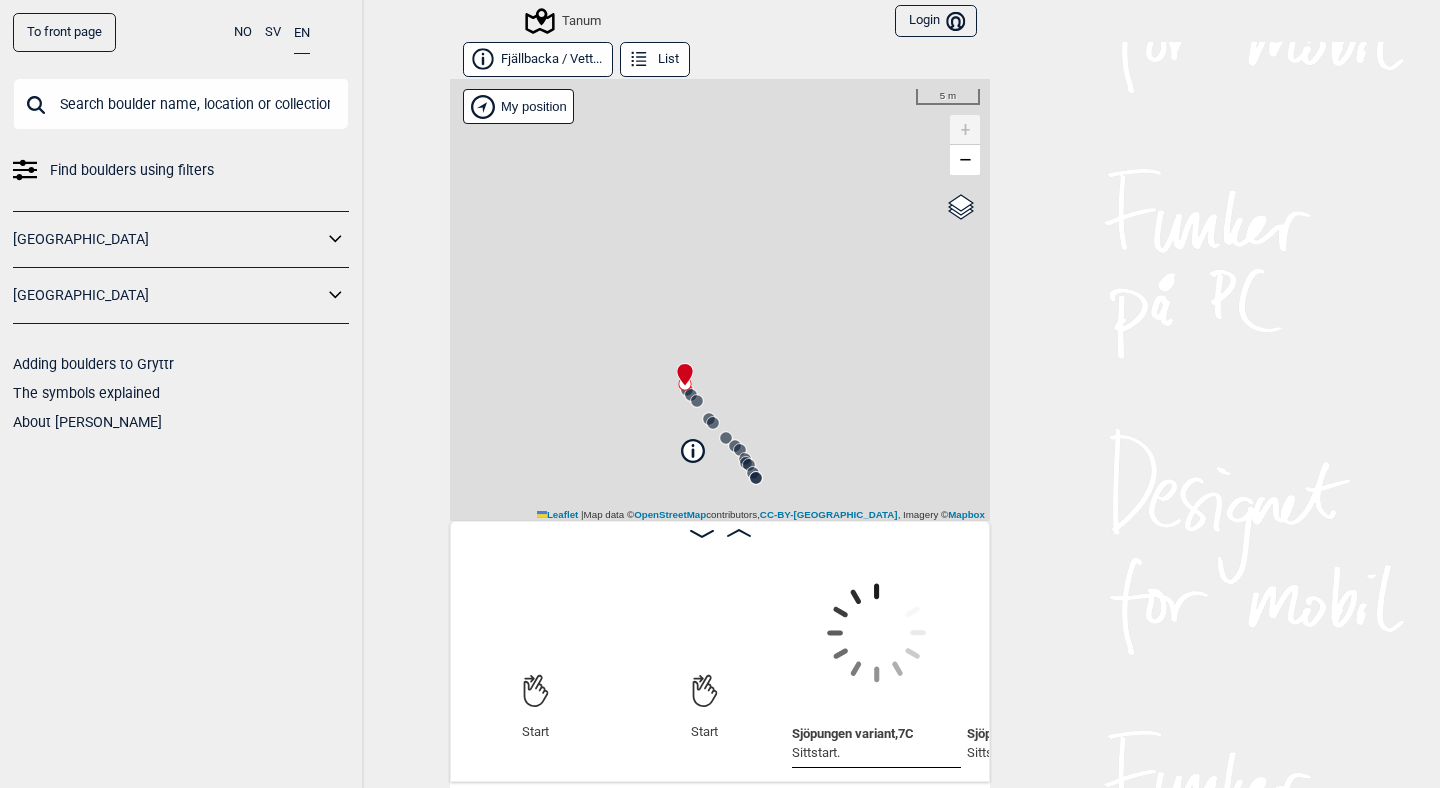 scroll, scrollTop: 0, scrollLeft: 157, axis: horizontal 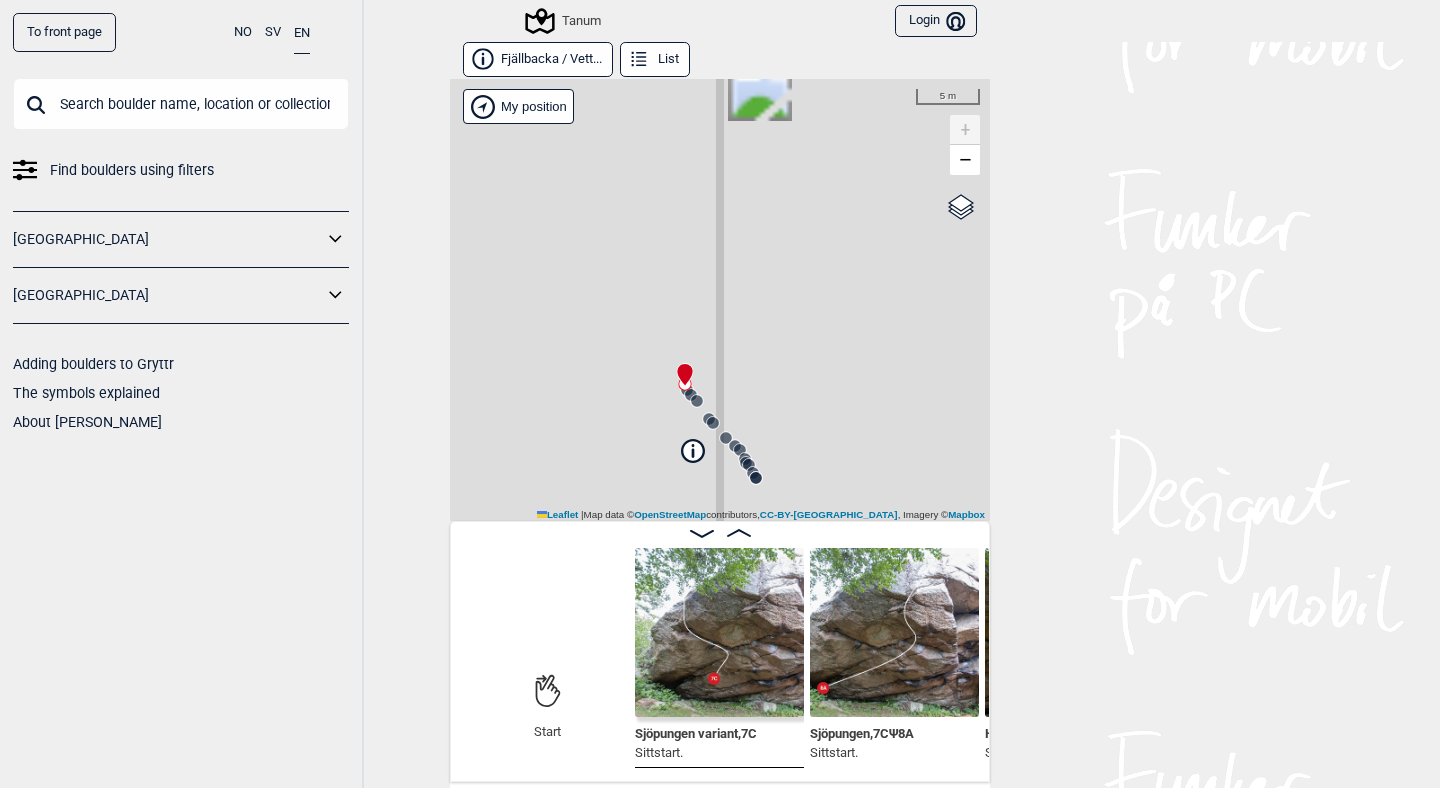click on "List" at bounding box center (655, 59) 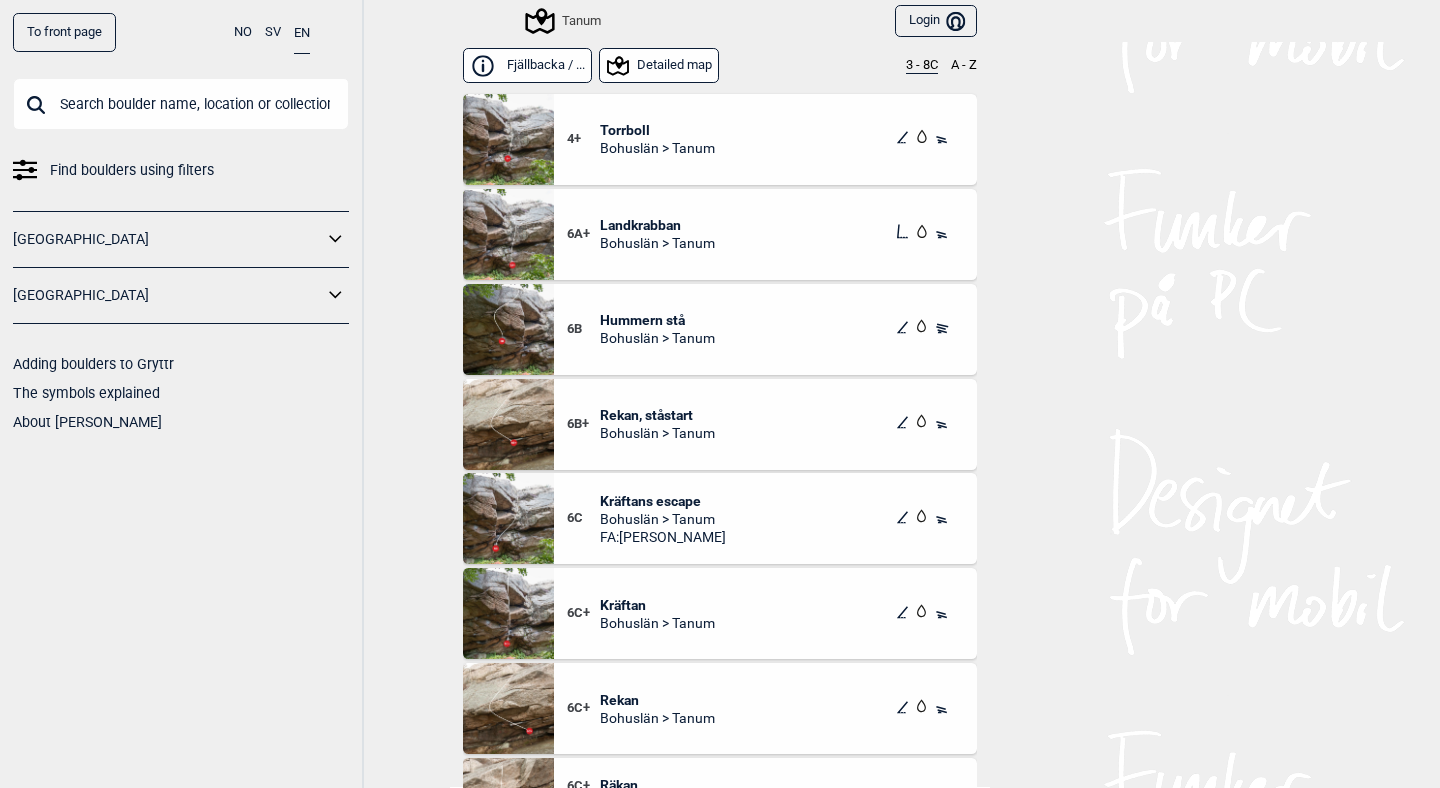click 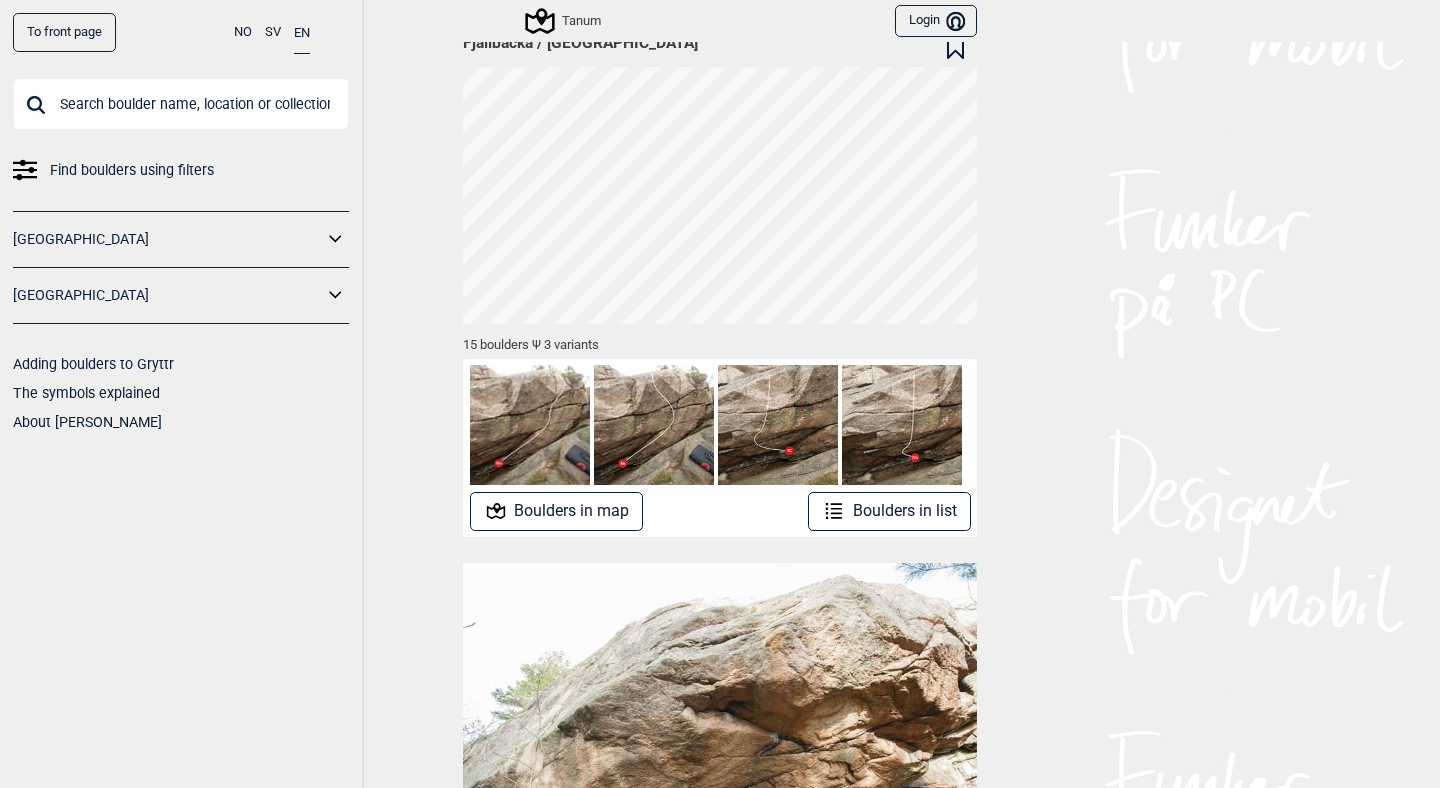scroll, scrollTop: 403, scrollLeft: 0, axis: vertical 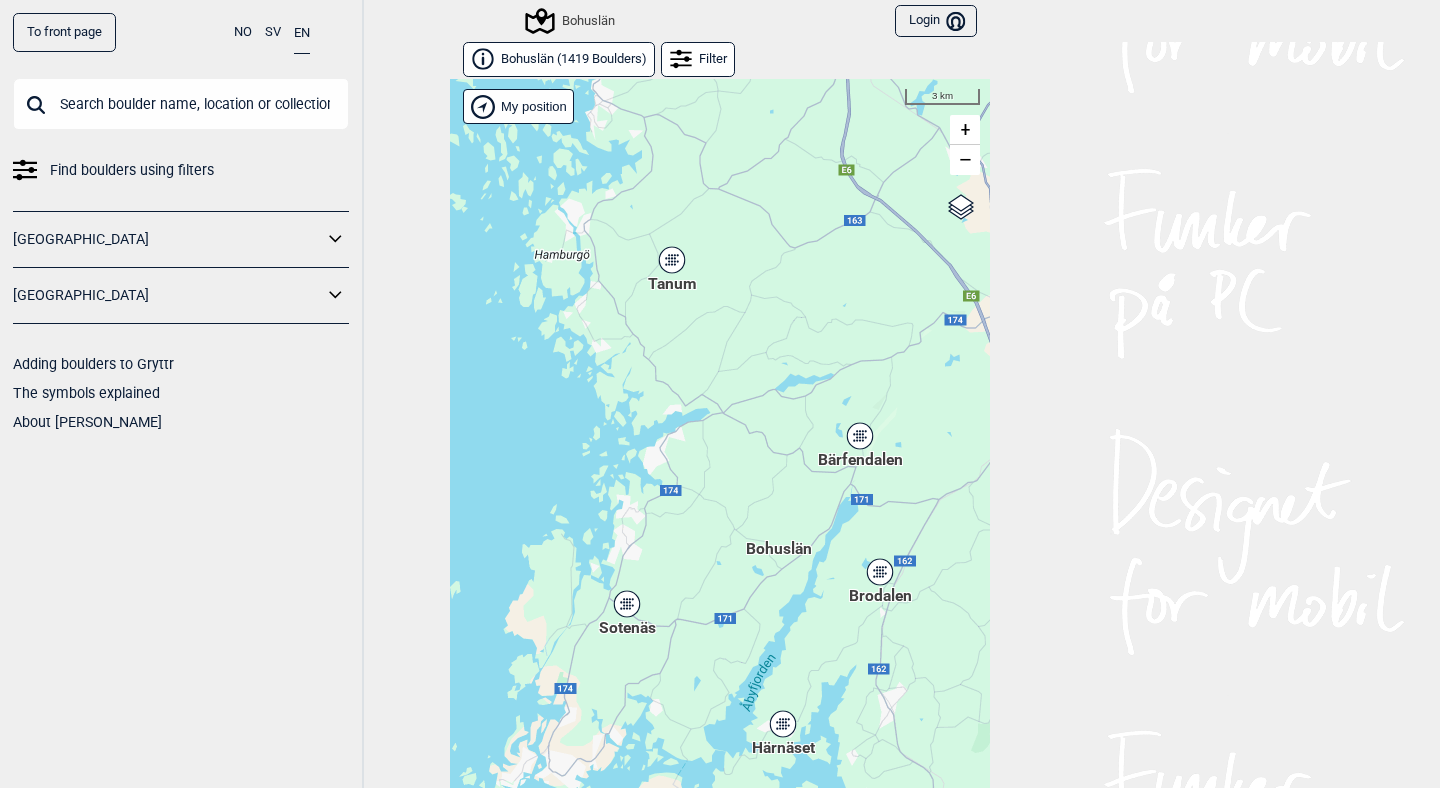 click on "Tanum" at bounding box center (672, 260) 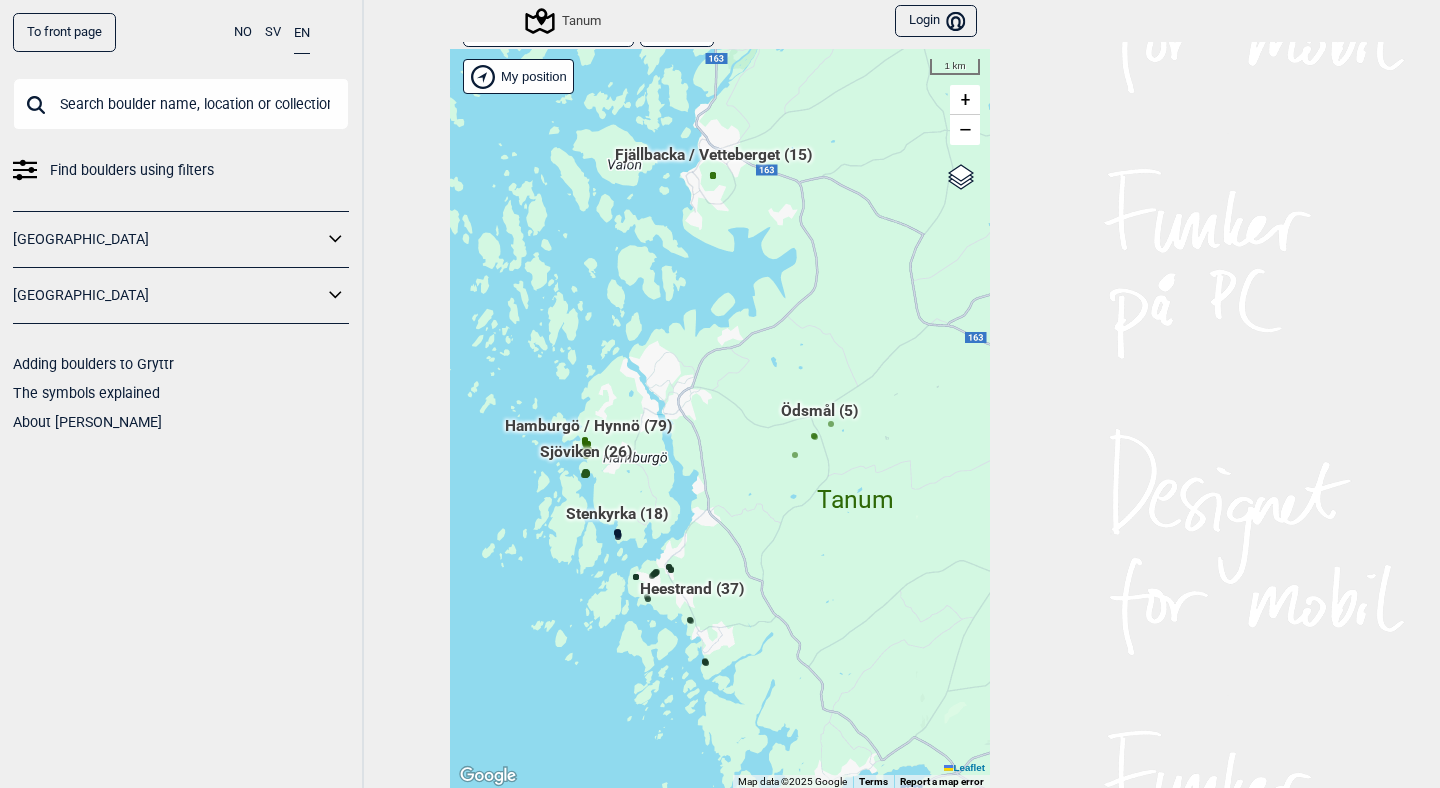 click on "Hamburgö / Hynnö (79)" at bounding box center [588, 434] 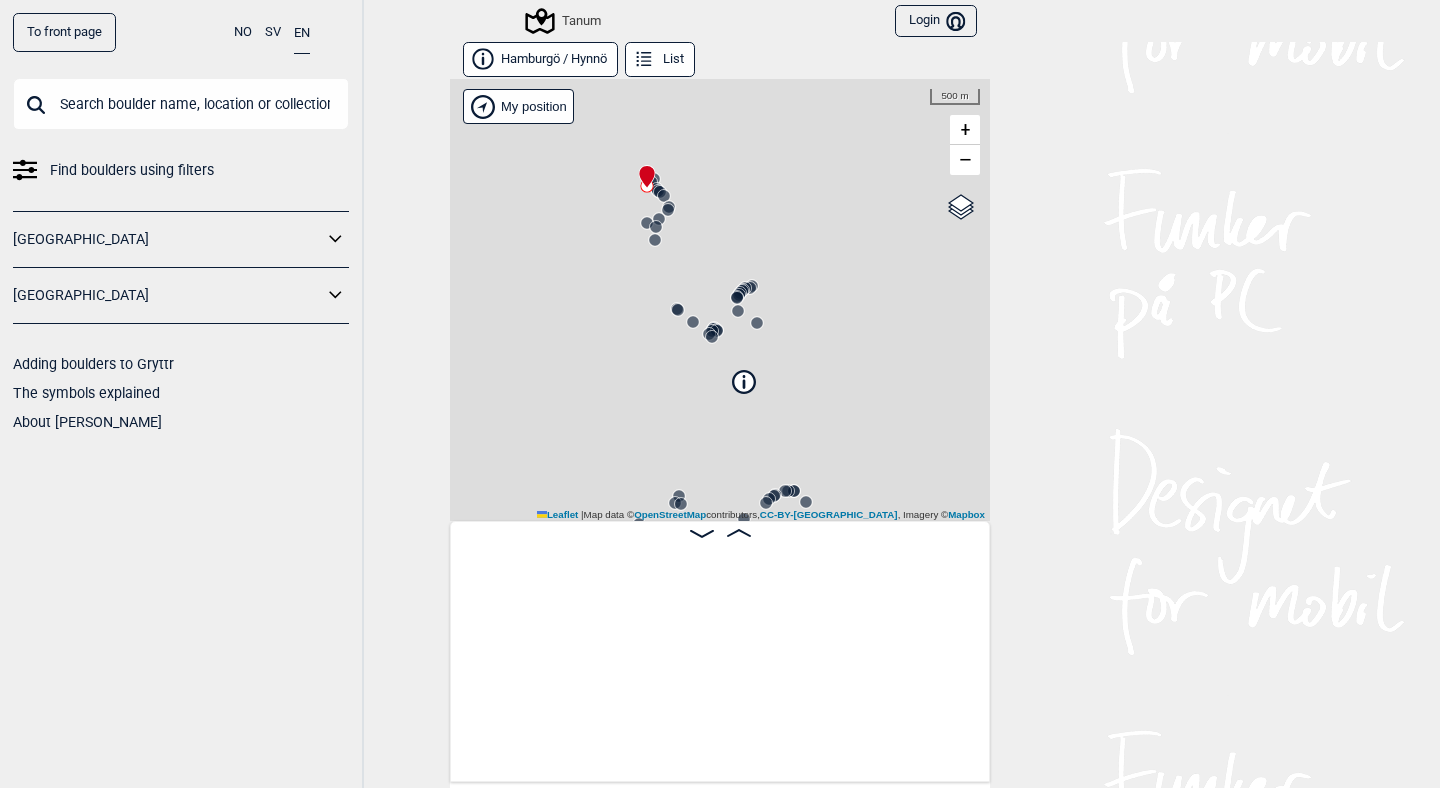 scroll, scrollTop: 0, scrollLeft: 157, axis: horizontal 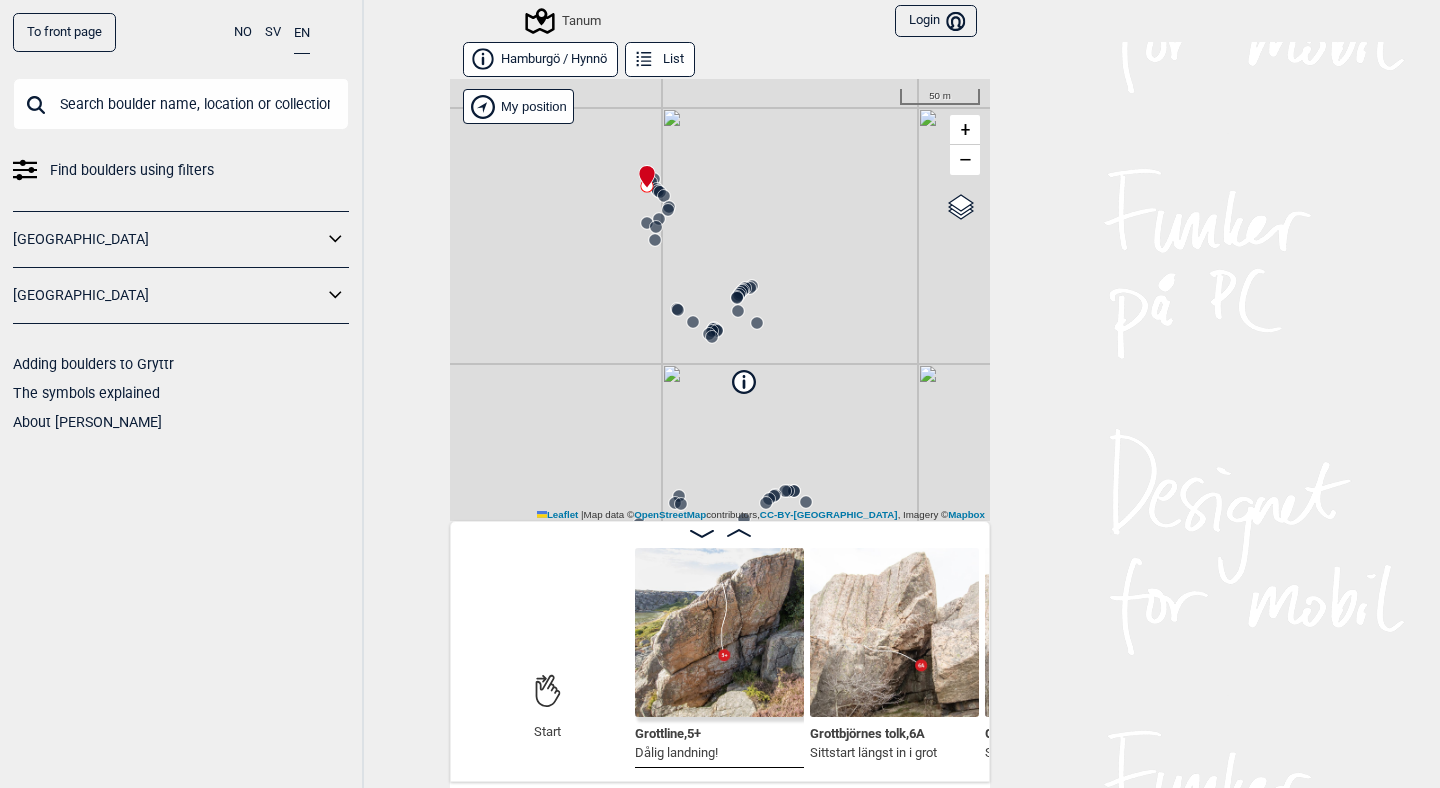 click 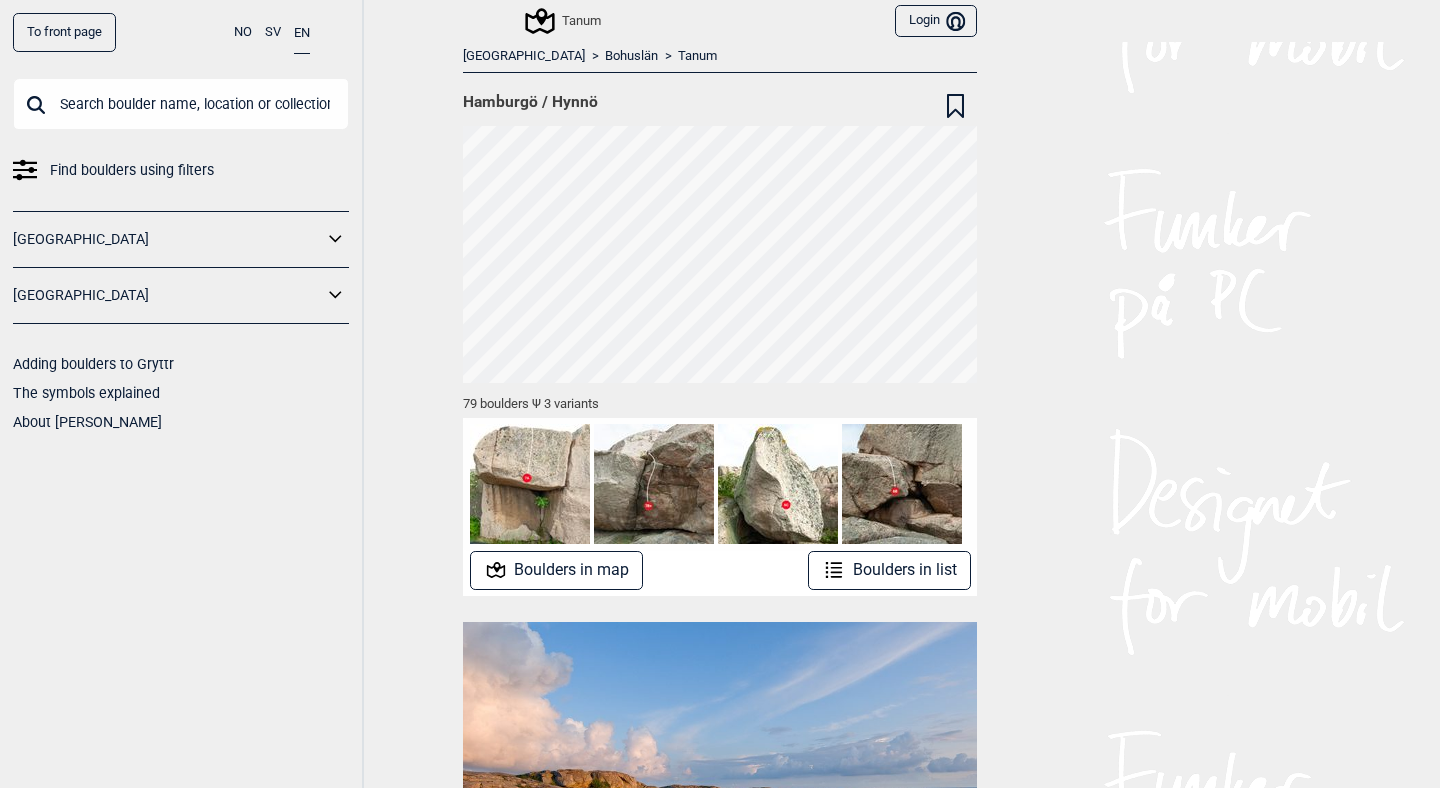 click 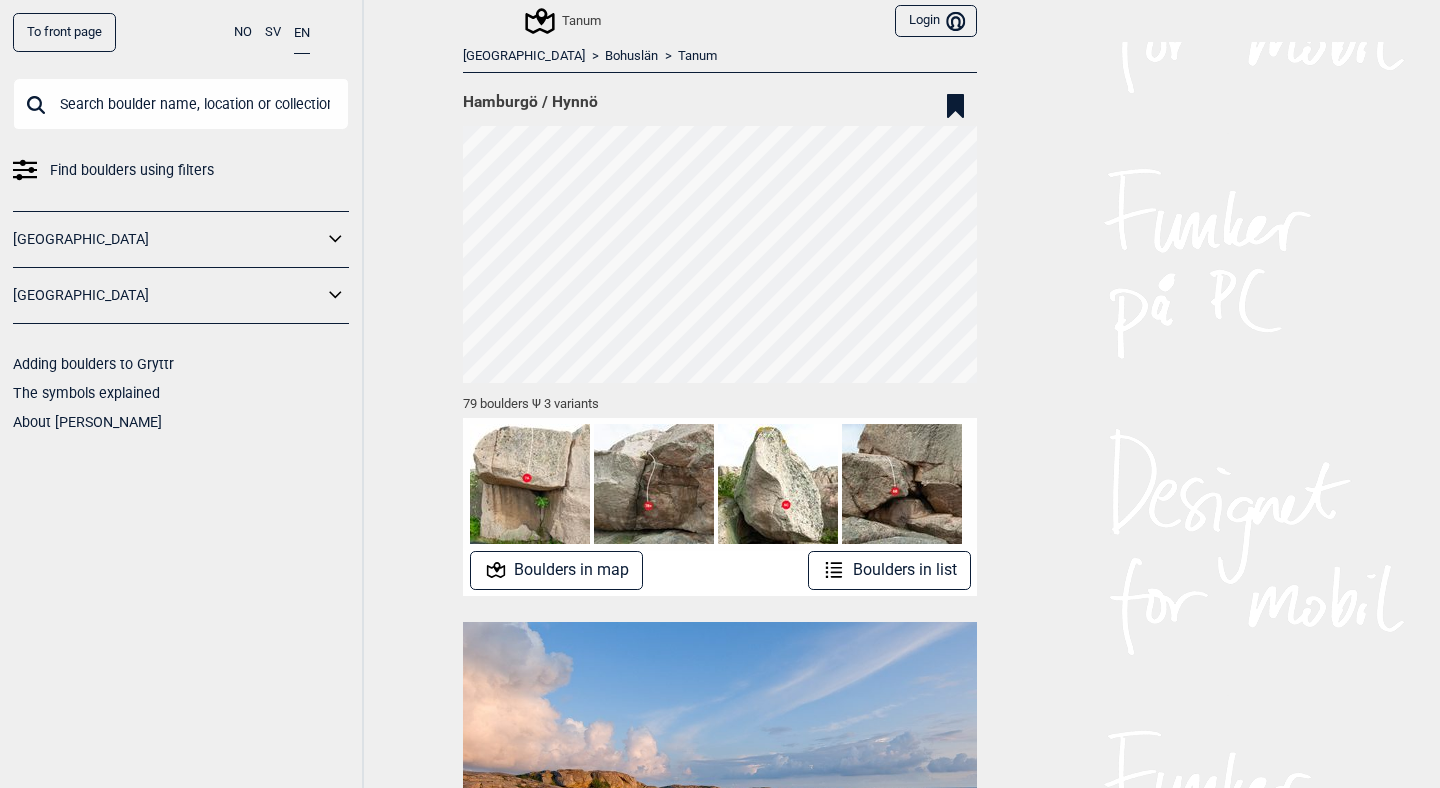 click on "Login Bruker" at bounding box center (936, 21) 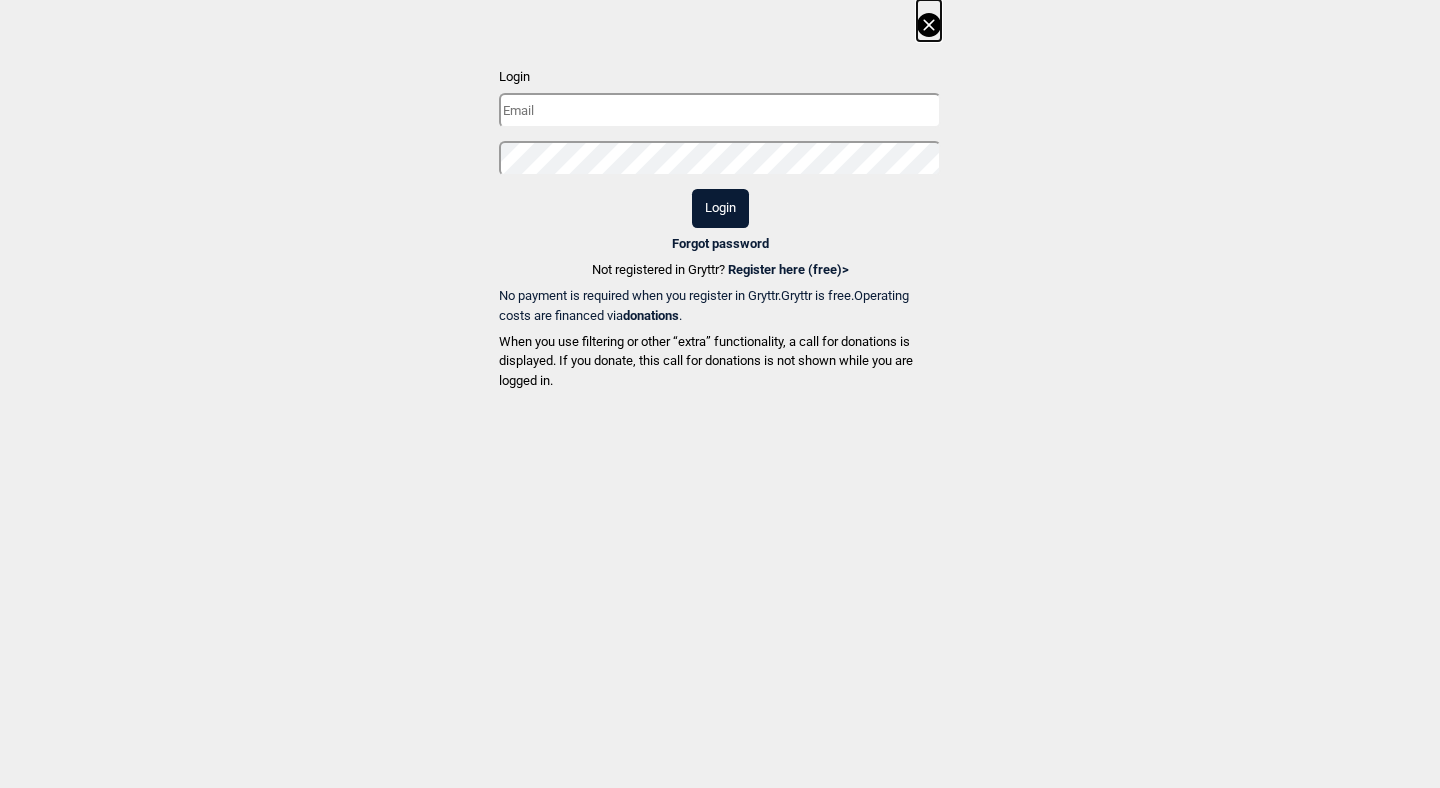 type on "[EMAIL_ADDRESS][DOMAIN_NAME]" 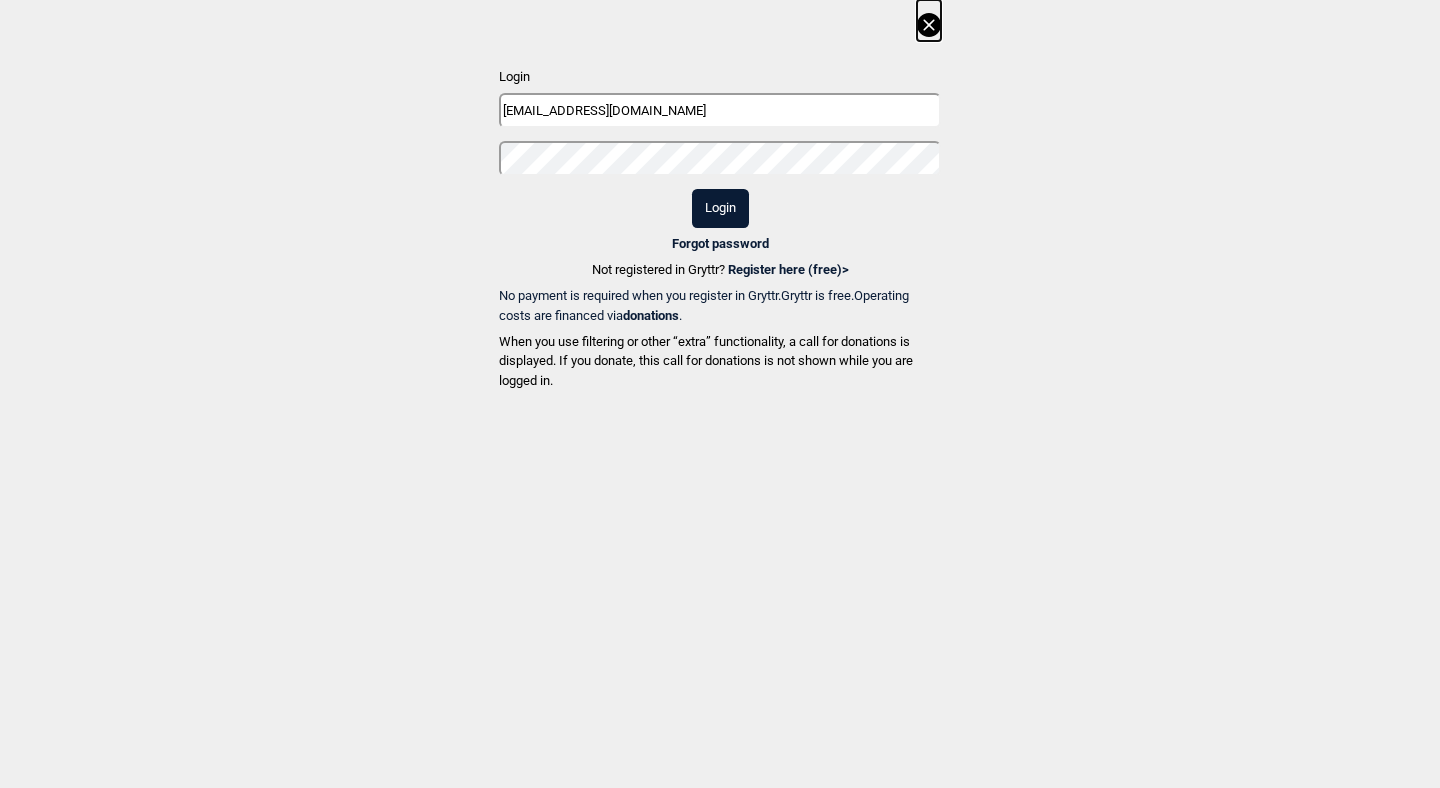 click on "Login" at bounding box center (720, 208) 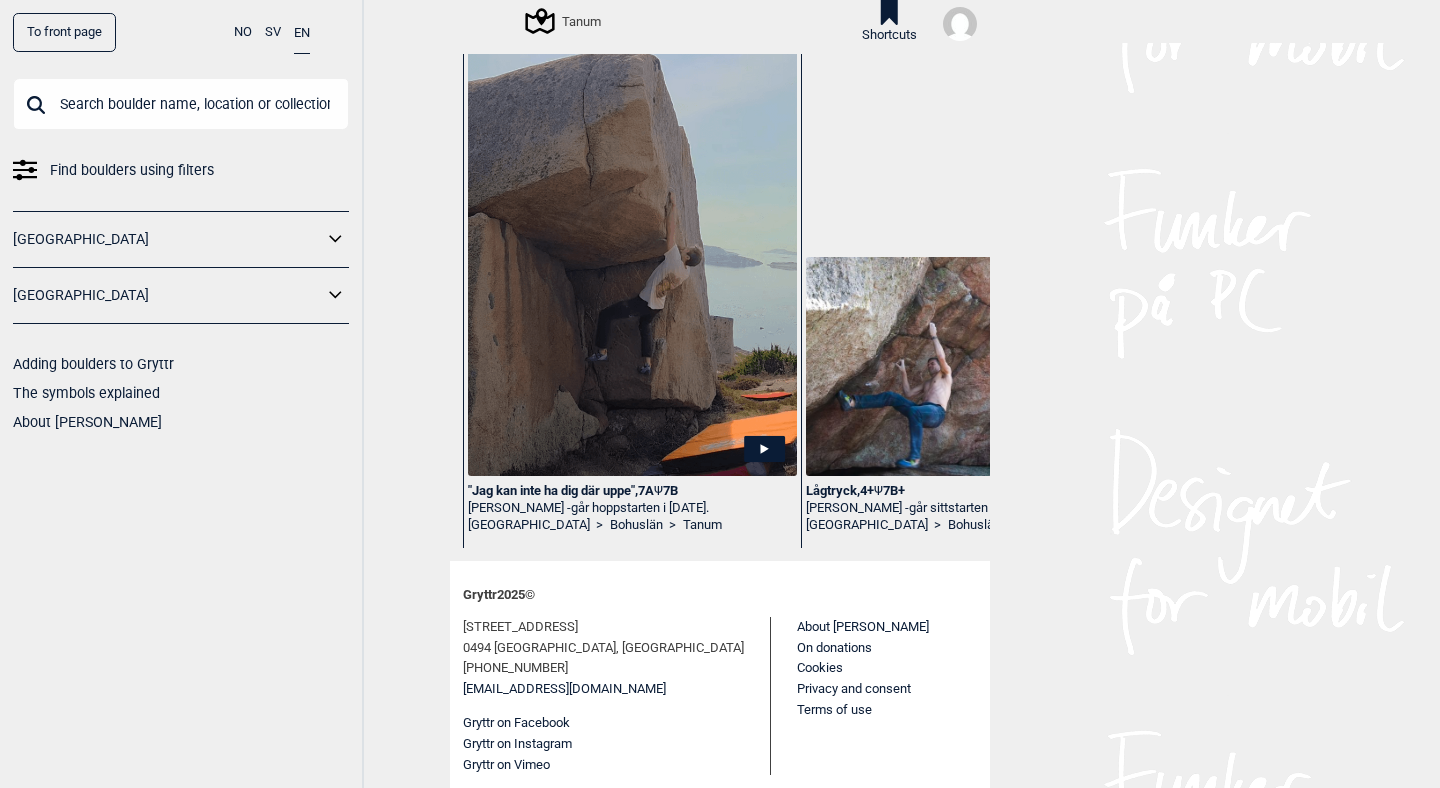 scroll, scrollTop: 0, scrollLeft: 0, axis: both 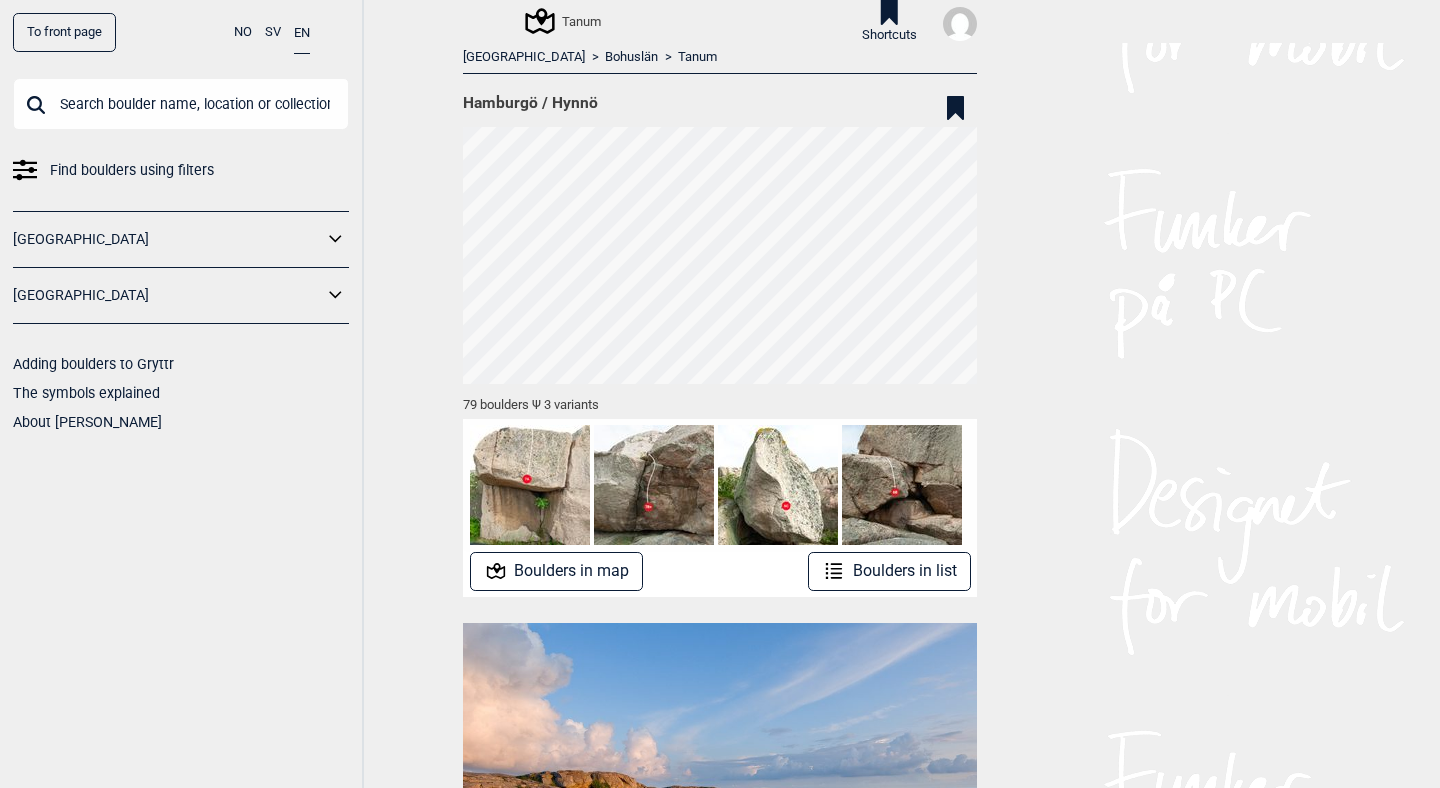 click on "Tanum" at bounding box center [564, 21] 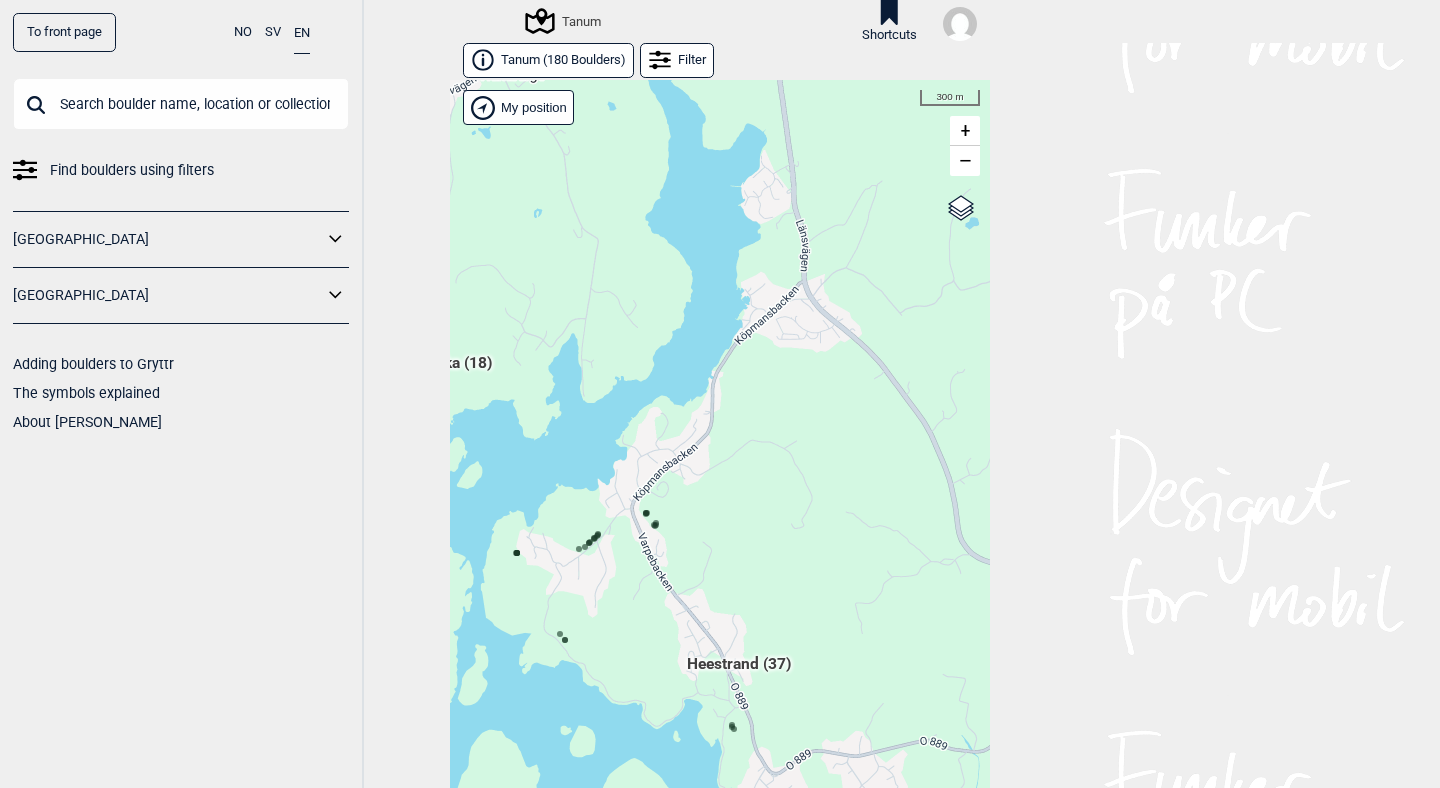 scroll, scrollTop: 32, scrollLeft: 0, axis: vertical 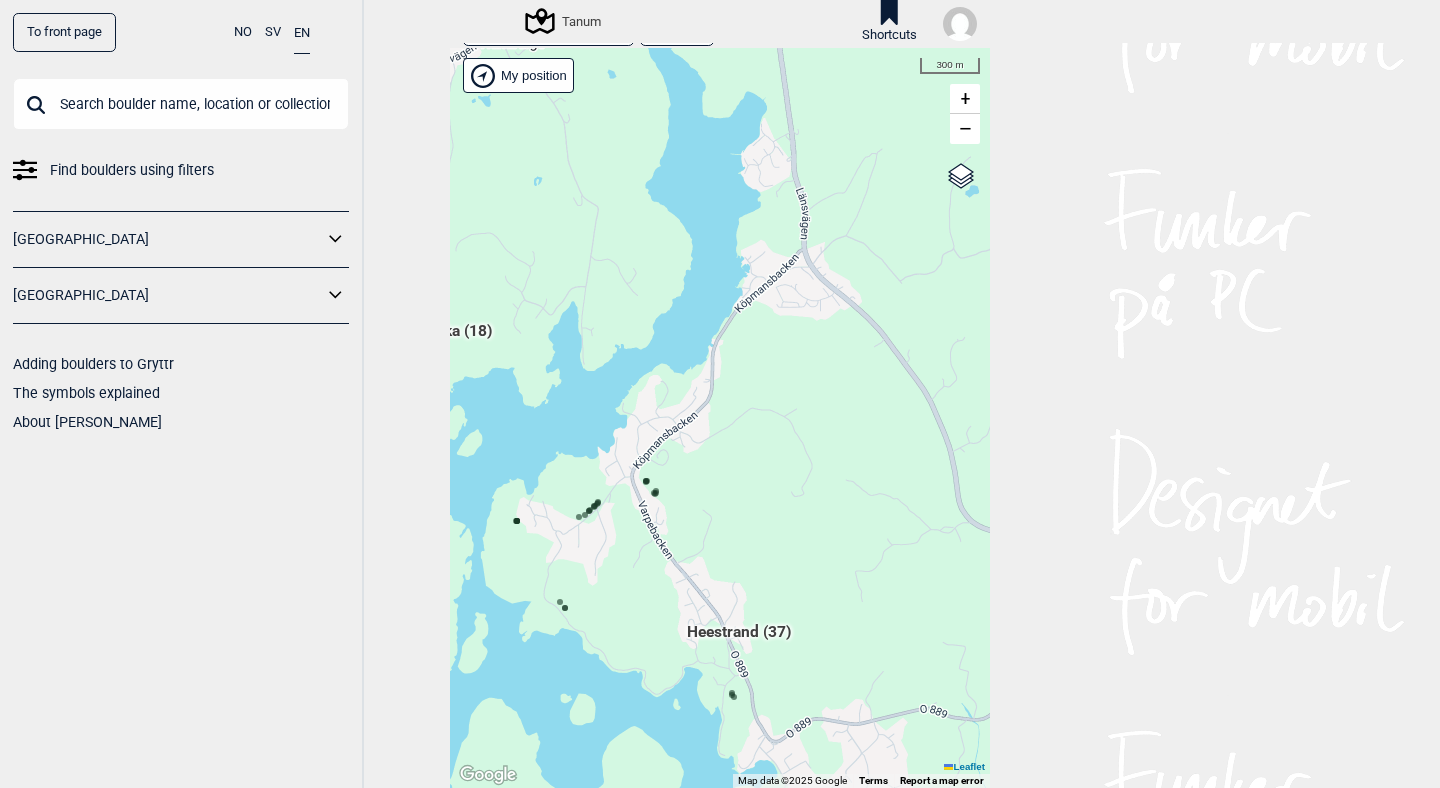 click on "Hallingdal
Gol
[PERSON_NAME]
Kolomoen
[GEOGRAPHIC_DATA]
[GEOGRAPHIC_DATA]
[GEOGRAPHIC_DATA]
[GEOGRAPHIC_DATA] [GEOGRAPHIC_DATA] syd
[GEOGRAPHIC_DATA]
Efteløt [GEOGRAPHIC_DATA] og omegn
[GEOGRAPHIC_DATA]
Sentrale [GEOGRAPHIC_DATA]
[GEOGRAPHIC_DATA] [PERSON_NAME]
Hønefoss
[GEOGRAPHIC_DATA]/[GEOGRAPHIC_DATA]
Grefsen
[GEOGRAPHIC_DATA]
[GEOGRAPHIC_DATA] syd
Enebakk Follo
[GEOGRAPHIC_DATA]
Ås" at bounding box center (720, 418) 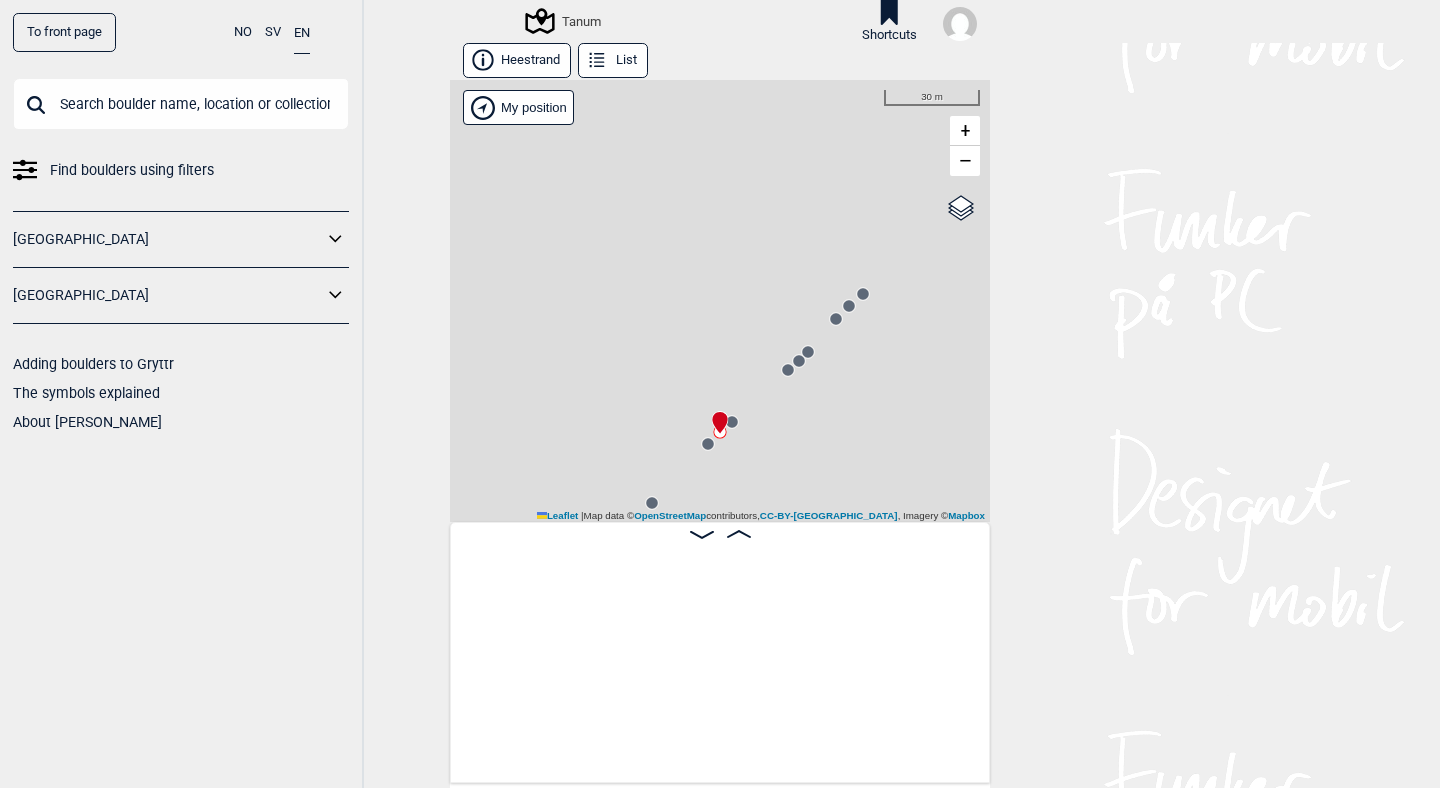scroll, scrollTop: 0, scrollLeft: 2028, axis: horizontal 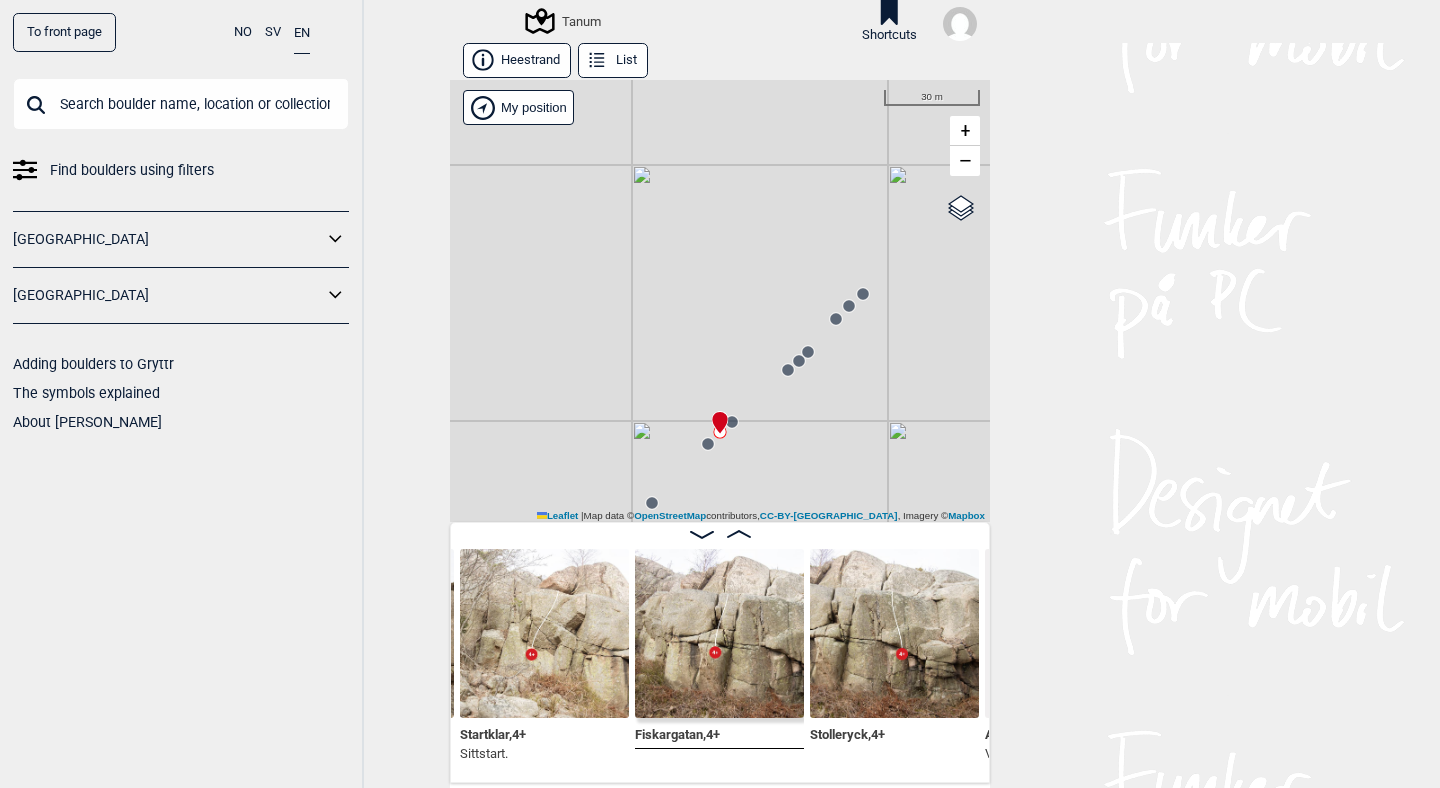 click on "Heestrand" at bounding box center [517, 60] 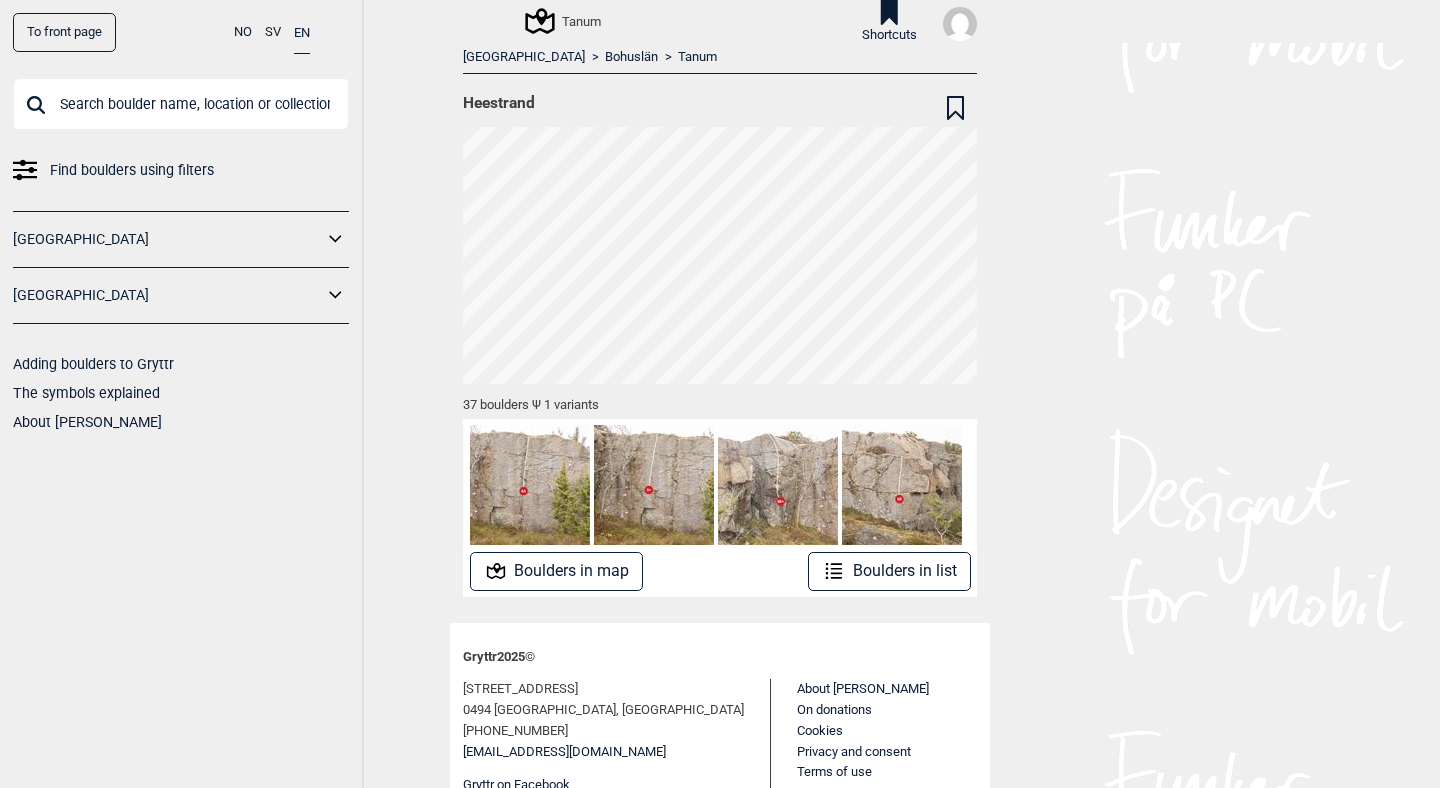click 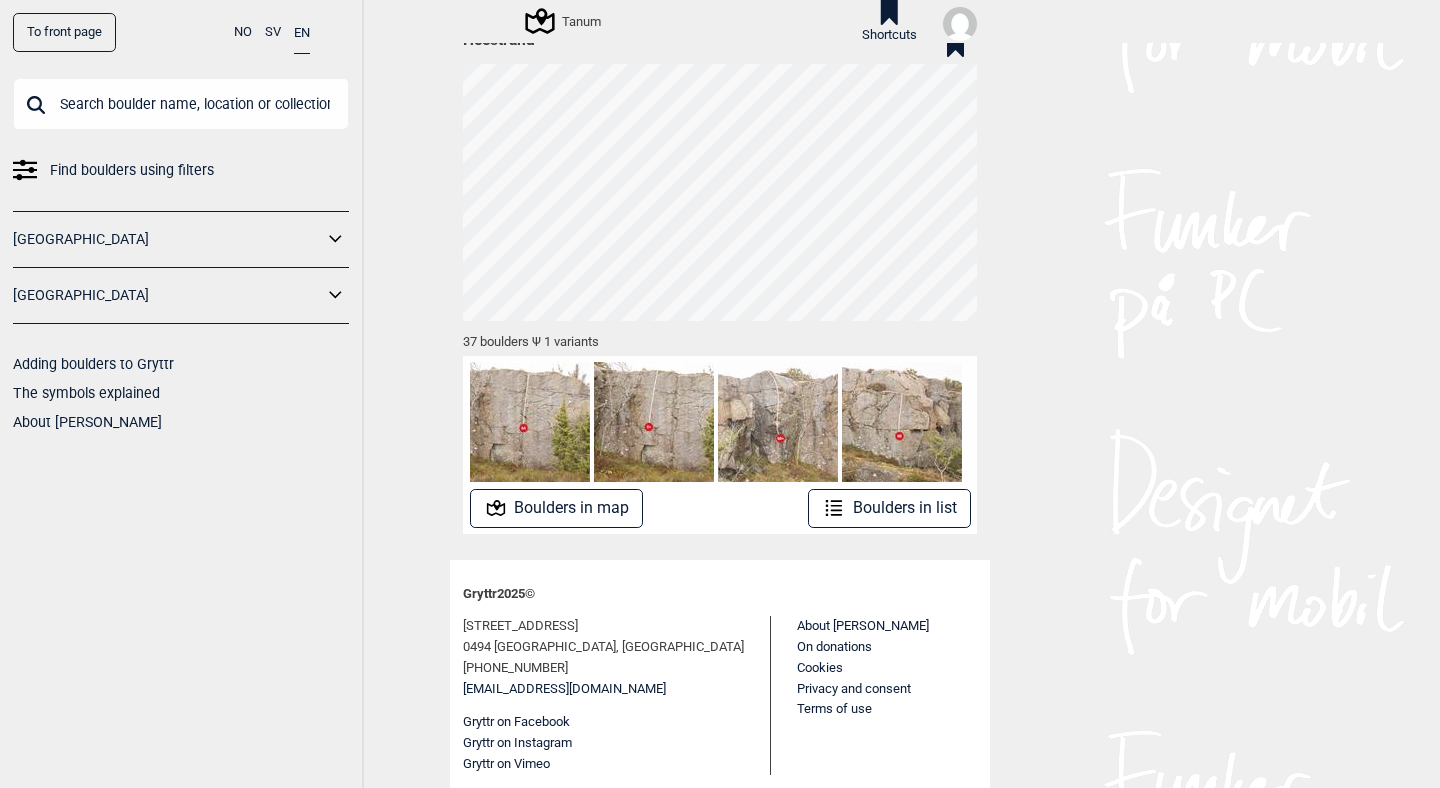 scroll, scrollTop: 0, scrollLeft: 0, axis: both 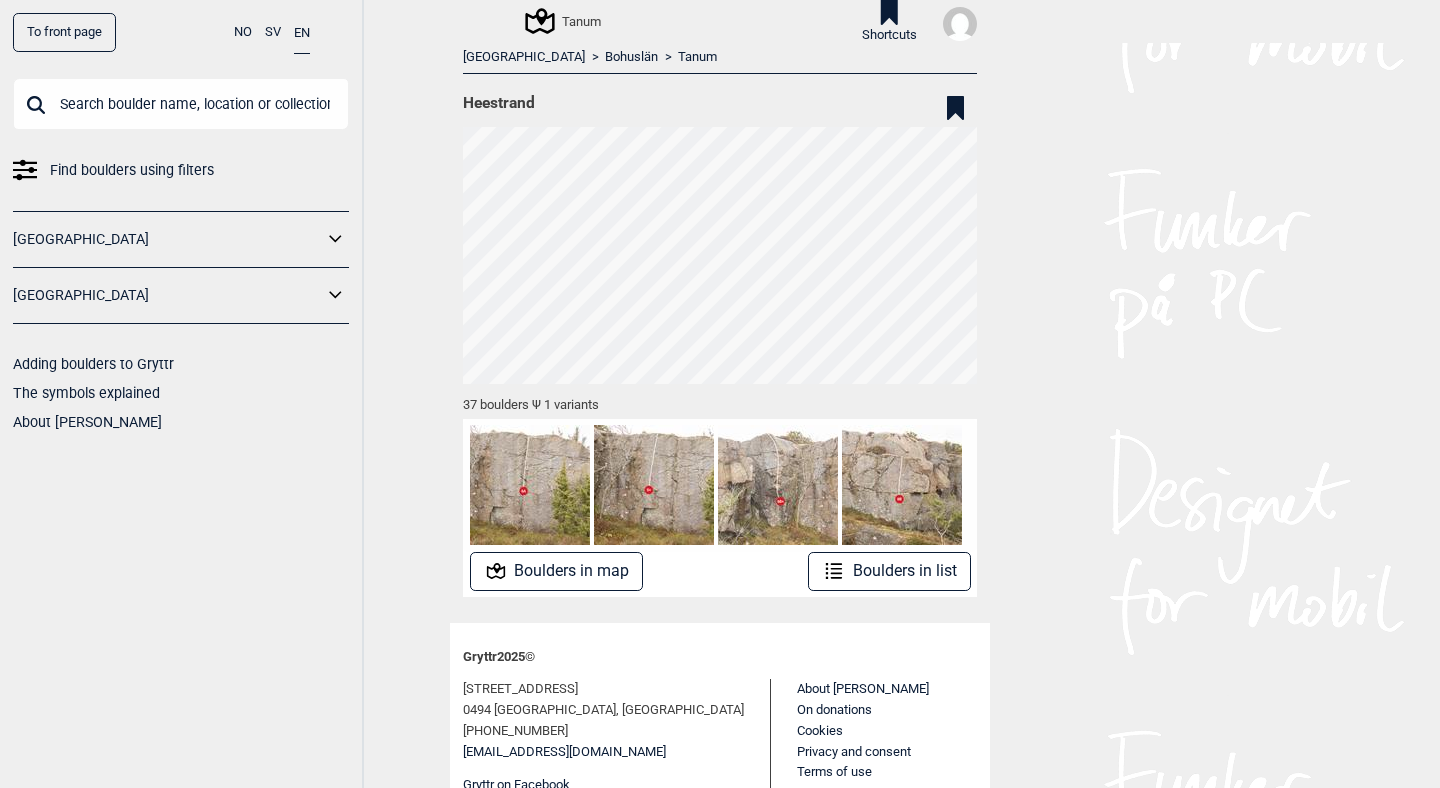 click on "Boulders in list" at bounding box center (889, 571) 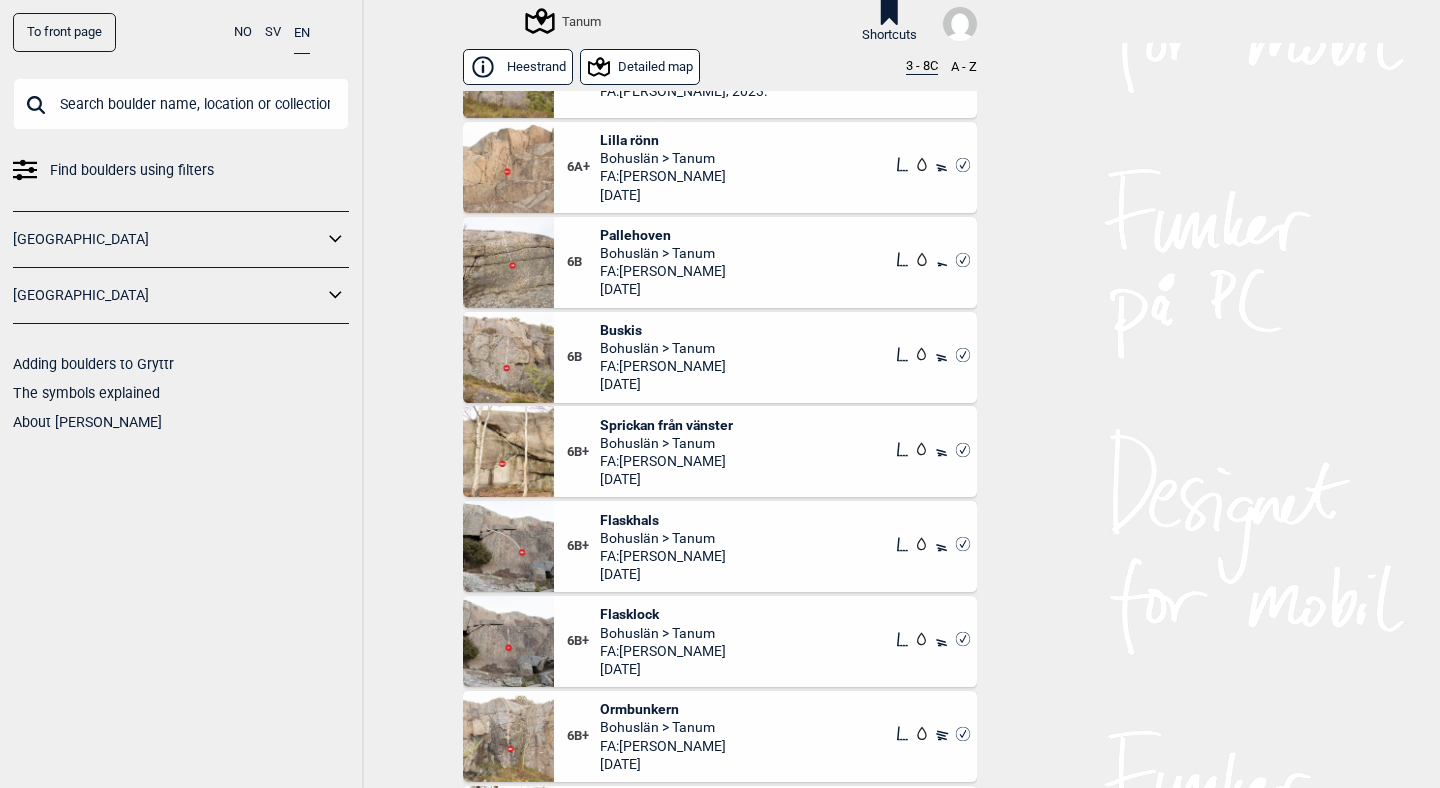 scroll, scrollTop: 2469, scrollLeft: 0, axis: vertical 